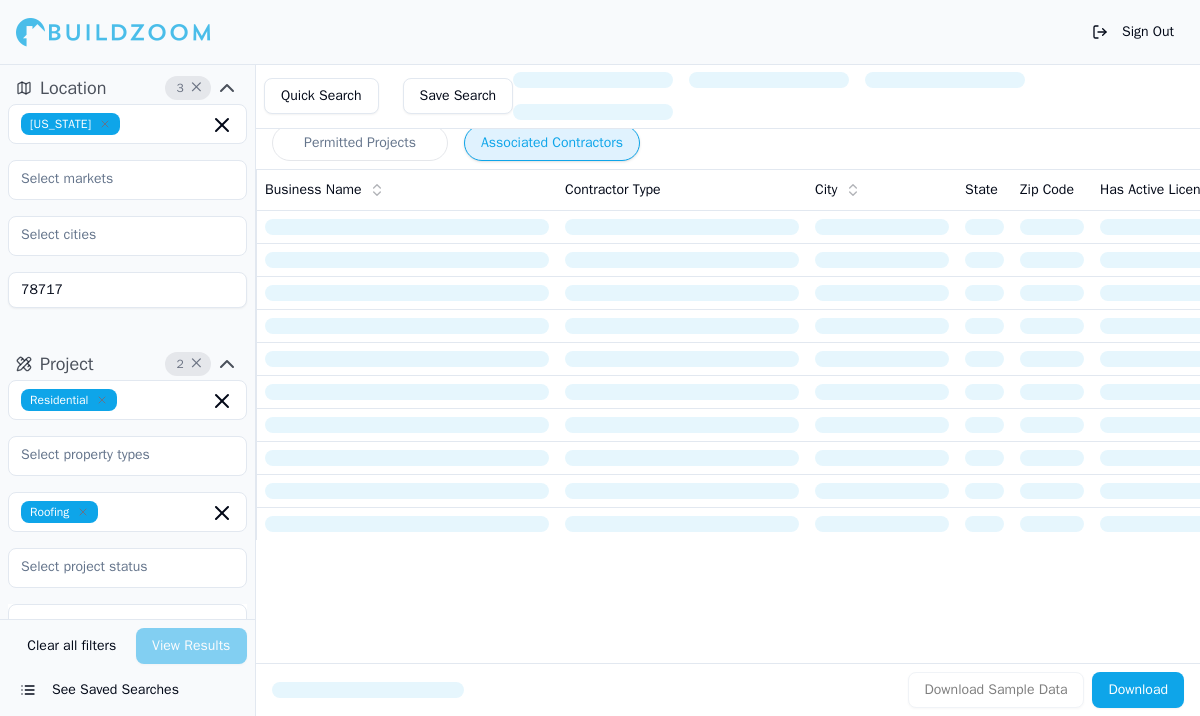scroll, scrollTop: 0, scrollLeft: 0, axis: both 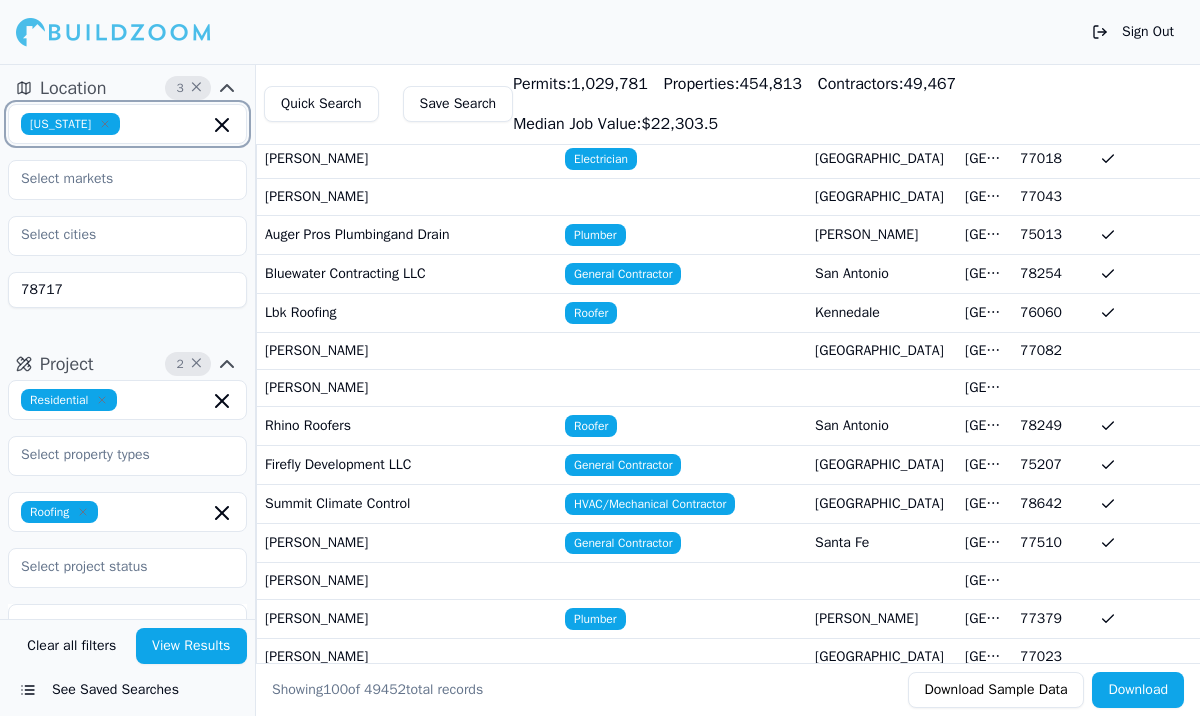 click 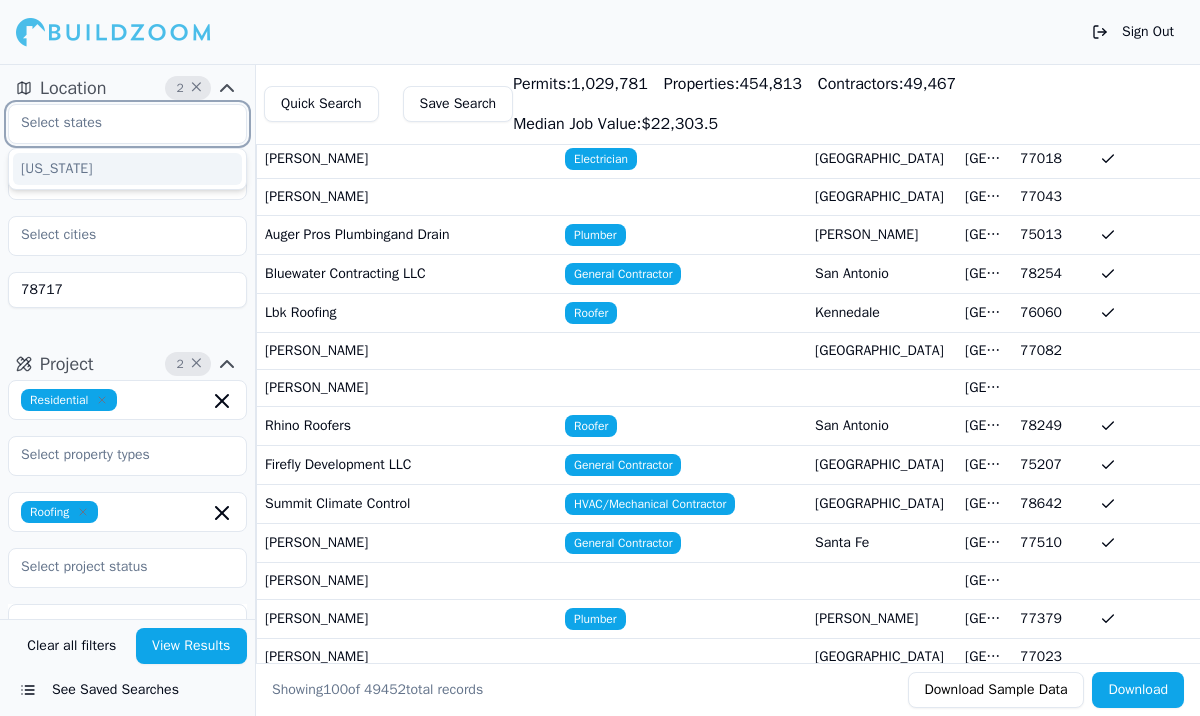 click at bounding box center [115, 123] 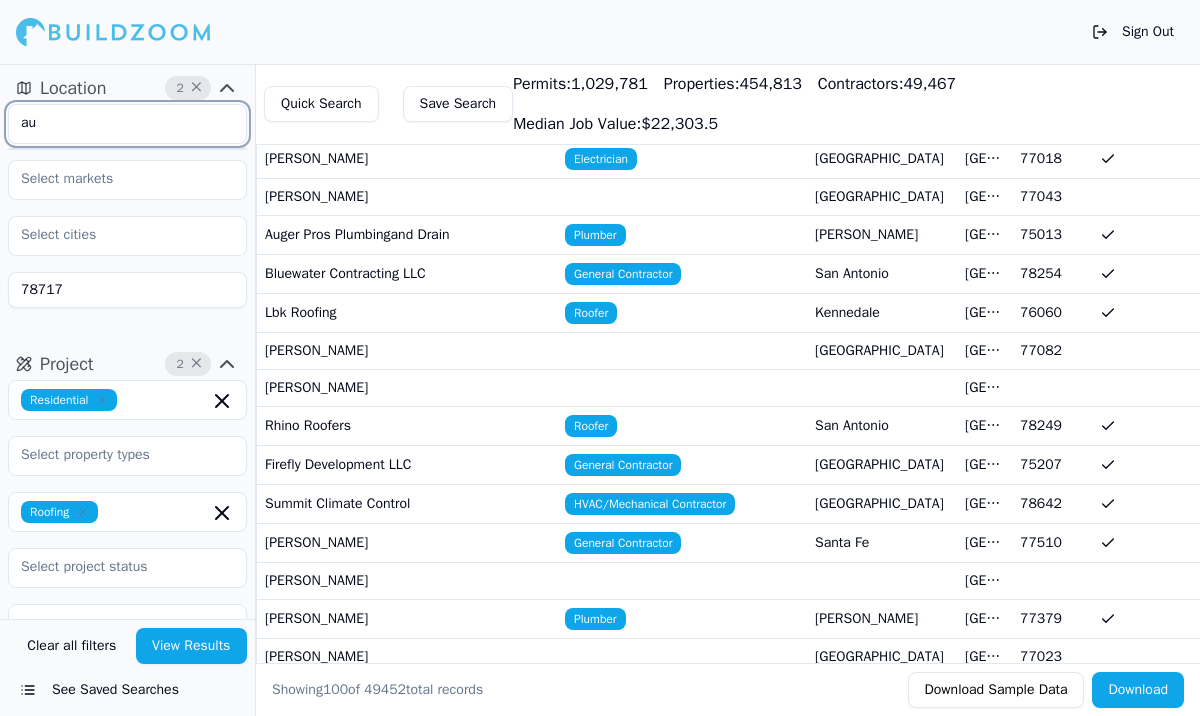 type on "a" 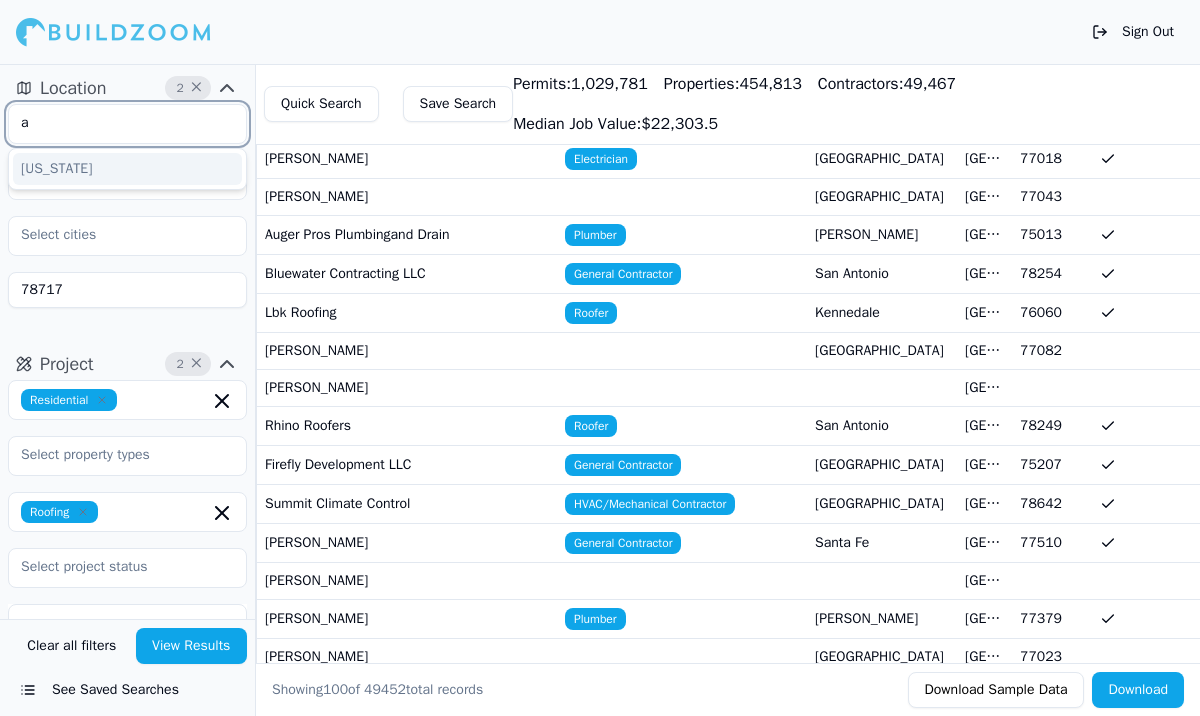 type 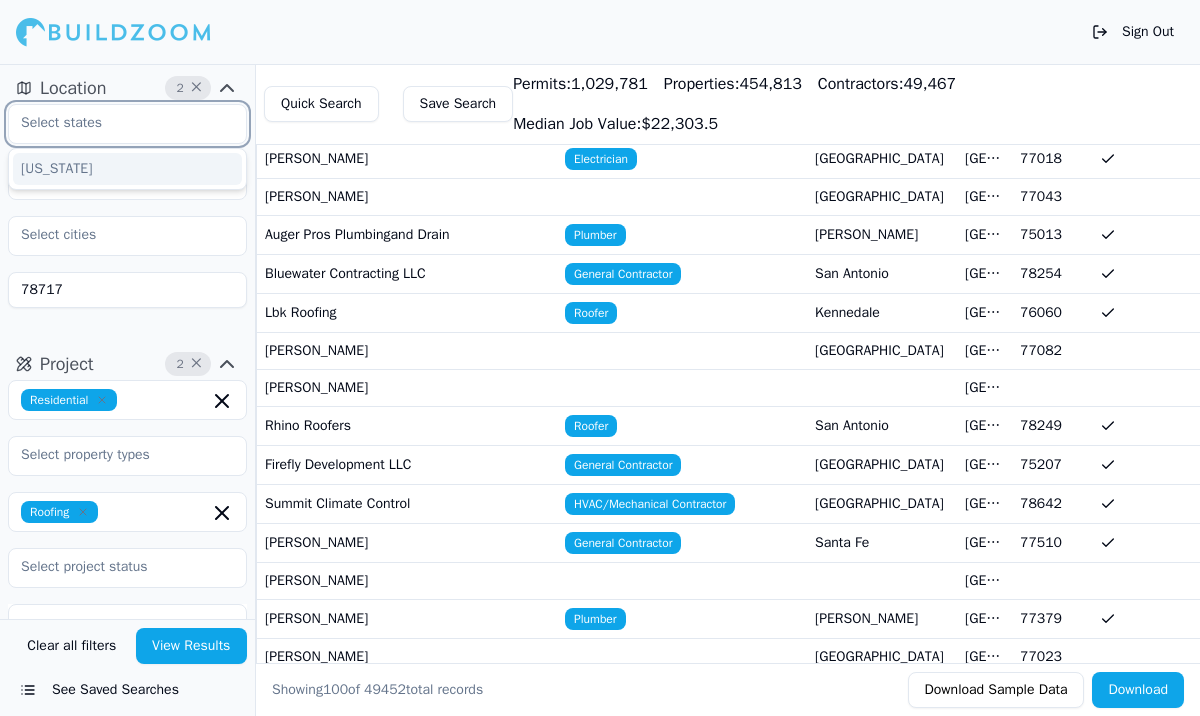 click on "Texas" at bounding box center (127, 169) 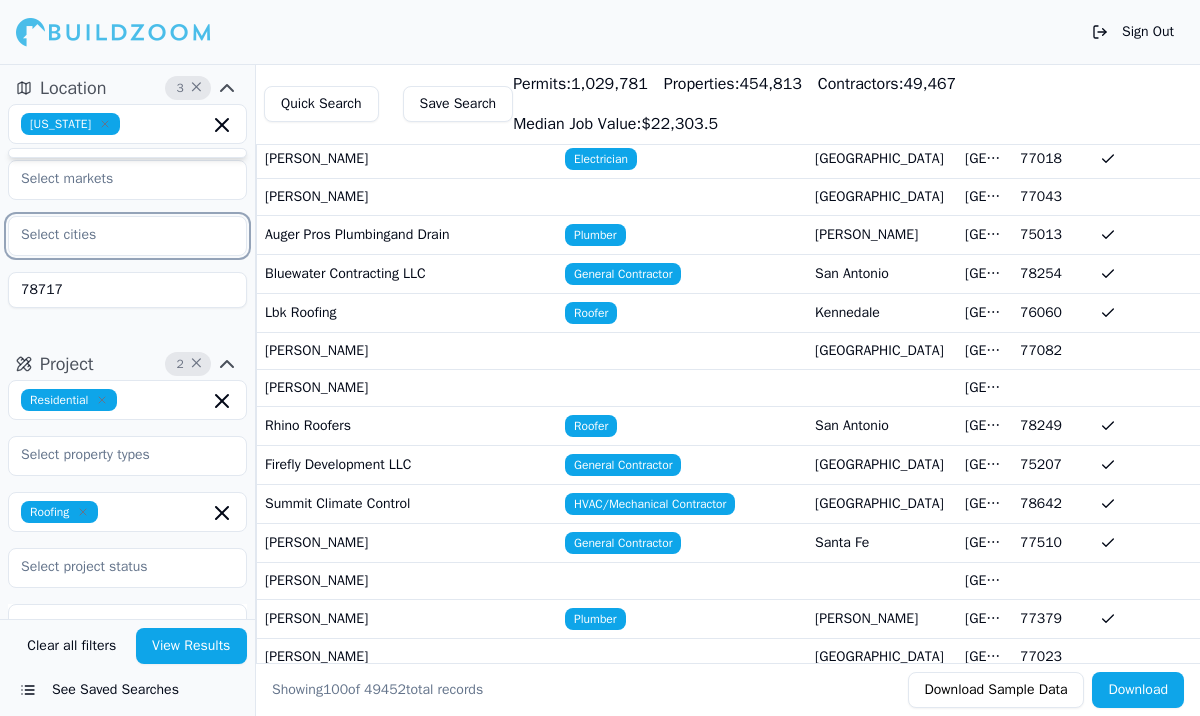 click at bounding box center [115, 235] 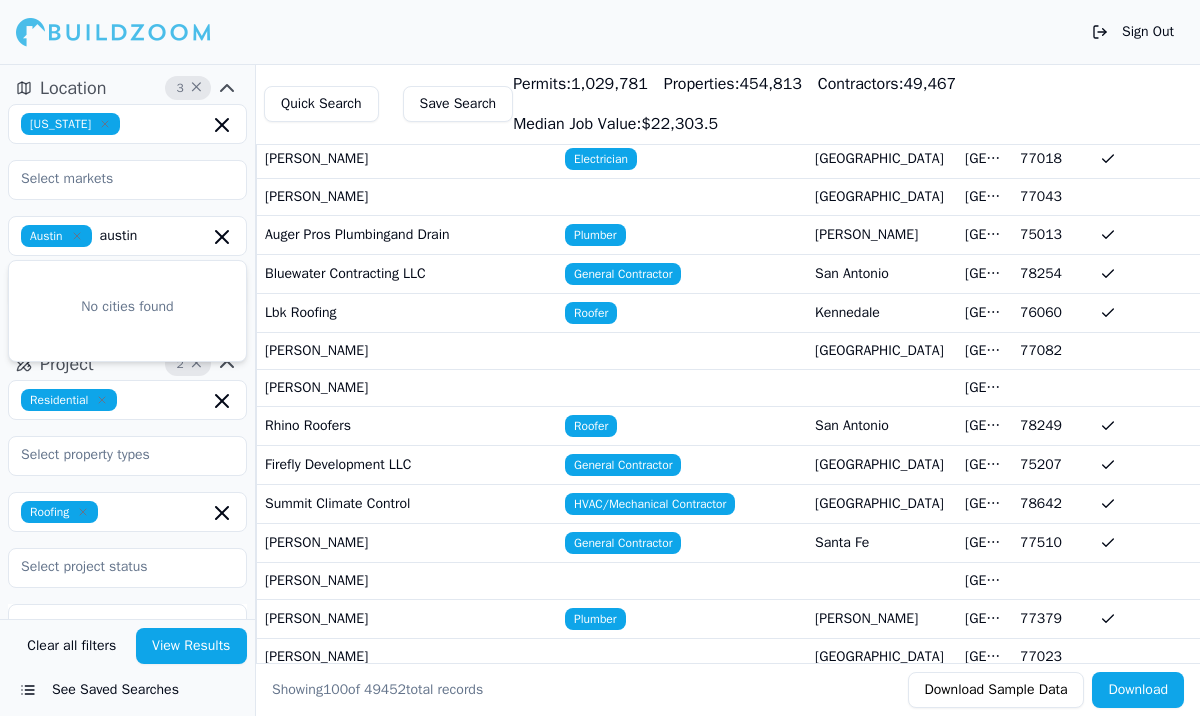 click on "Austin austin" at bounding box center [127, 236] 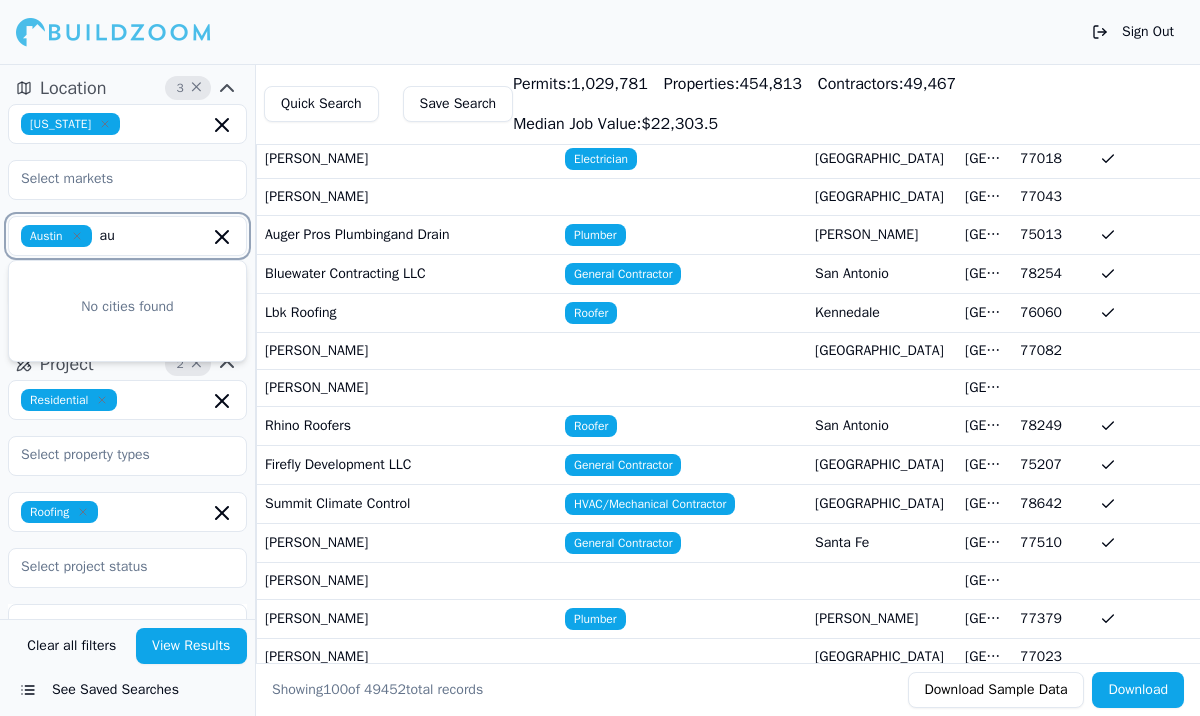 type on "a" 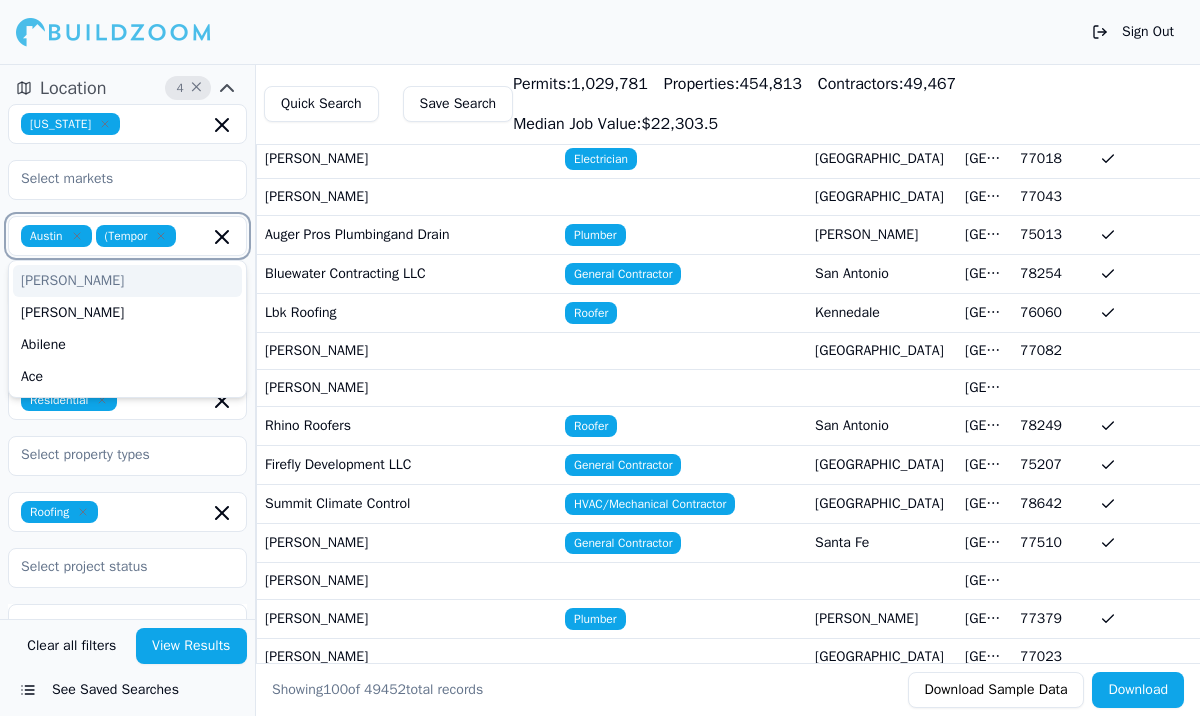 click 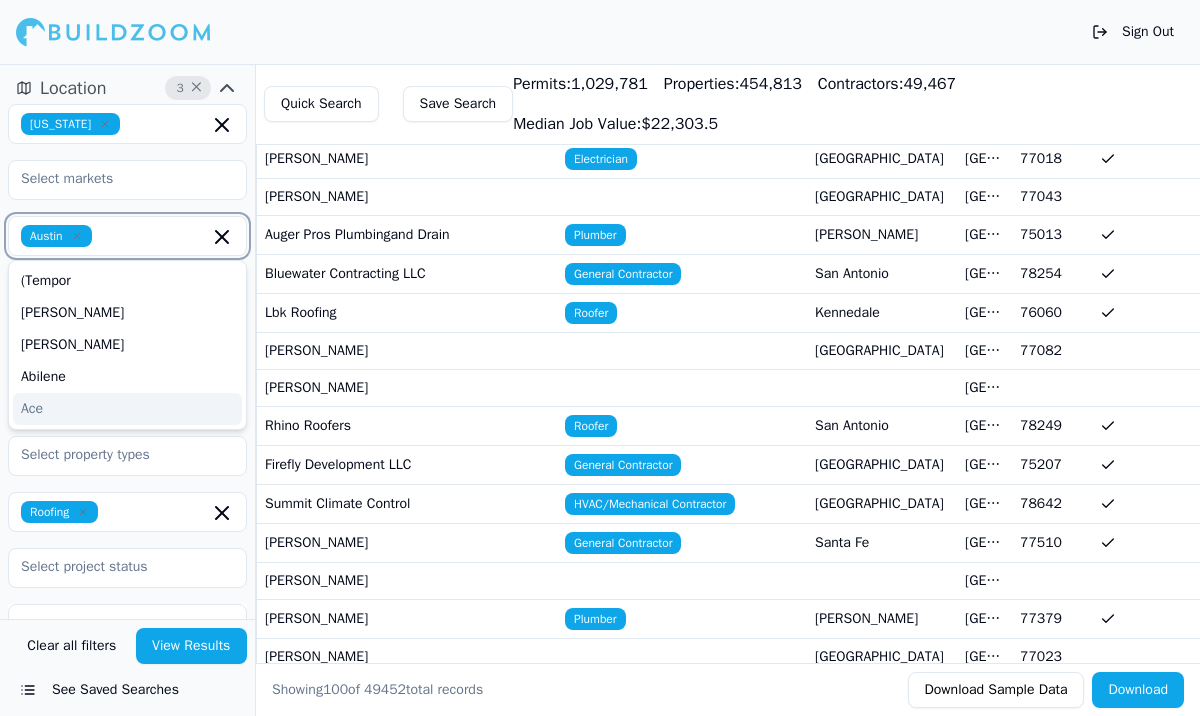 type 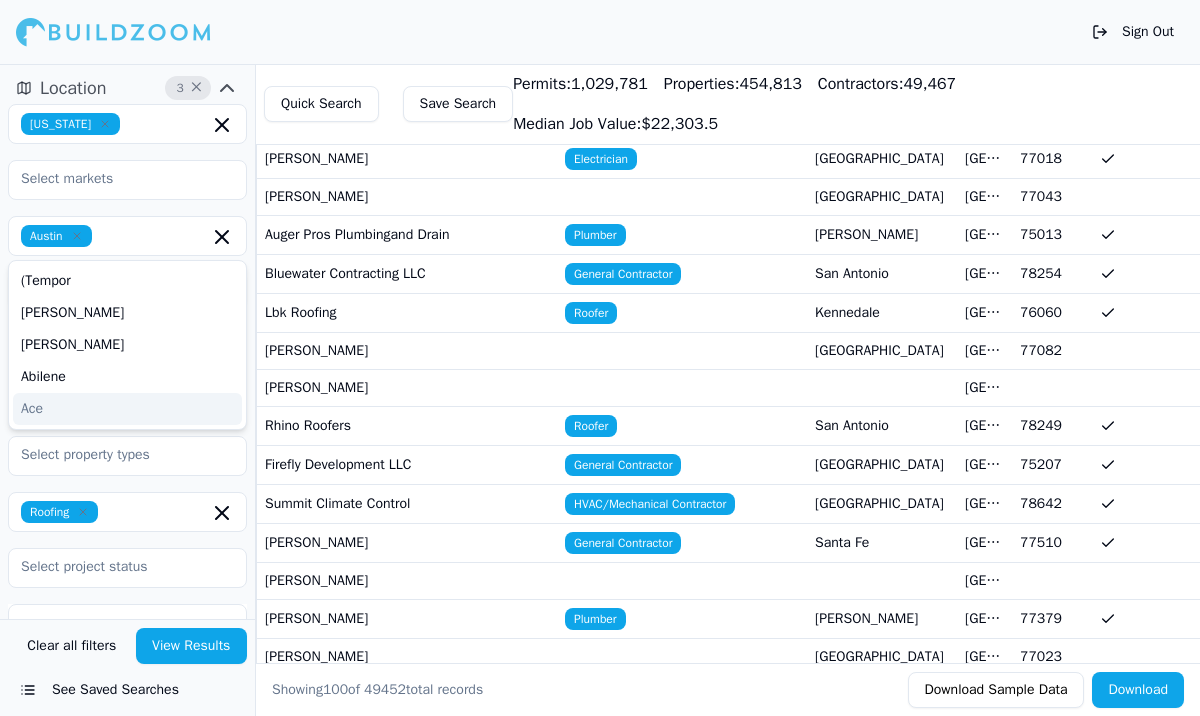 click on "Sign Out" at bounding box center (600, 32) 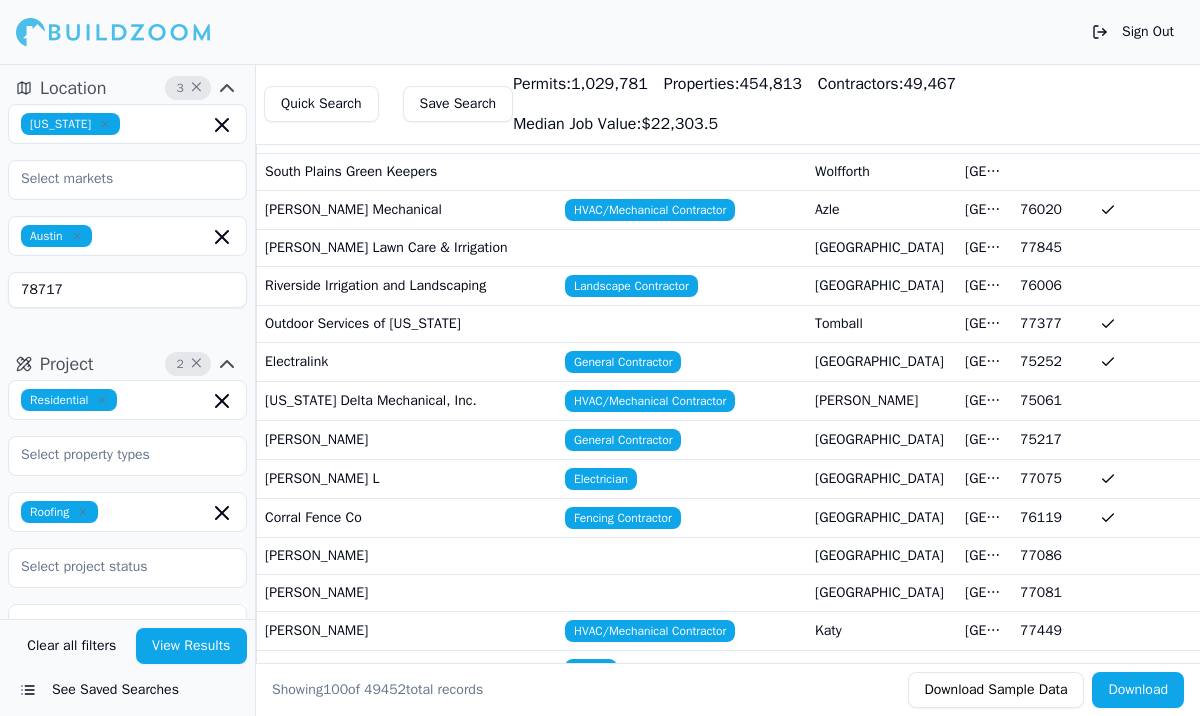 scroll, scrollTop: 0, scrollLeft: 0, axis: both 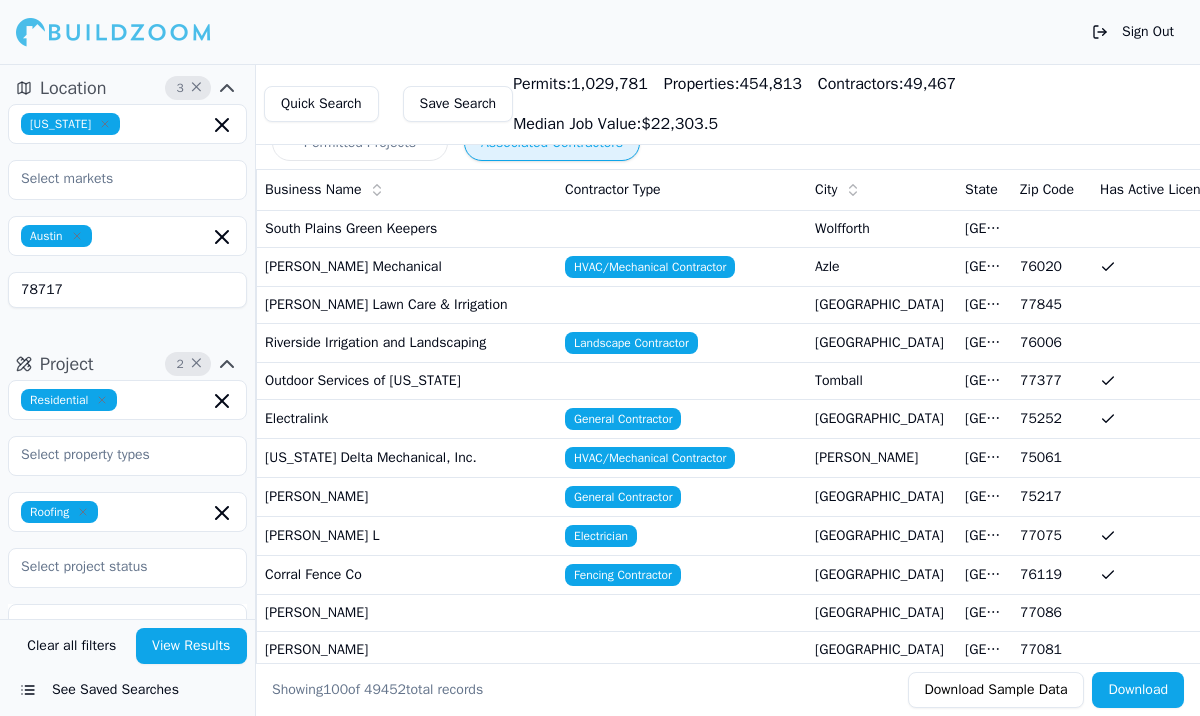 click on "Quick Search" at bounding box center [321, 104] 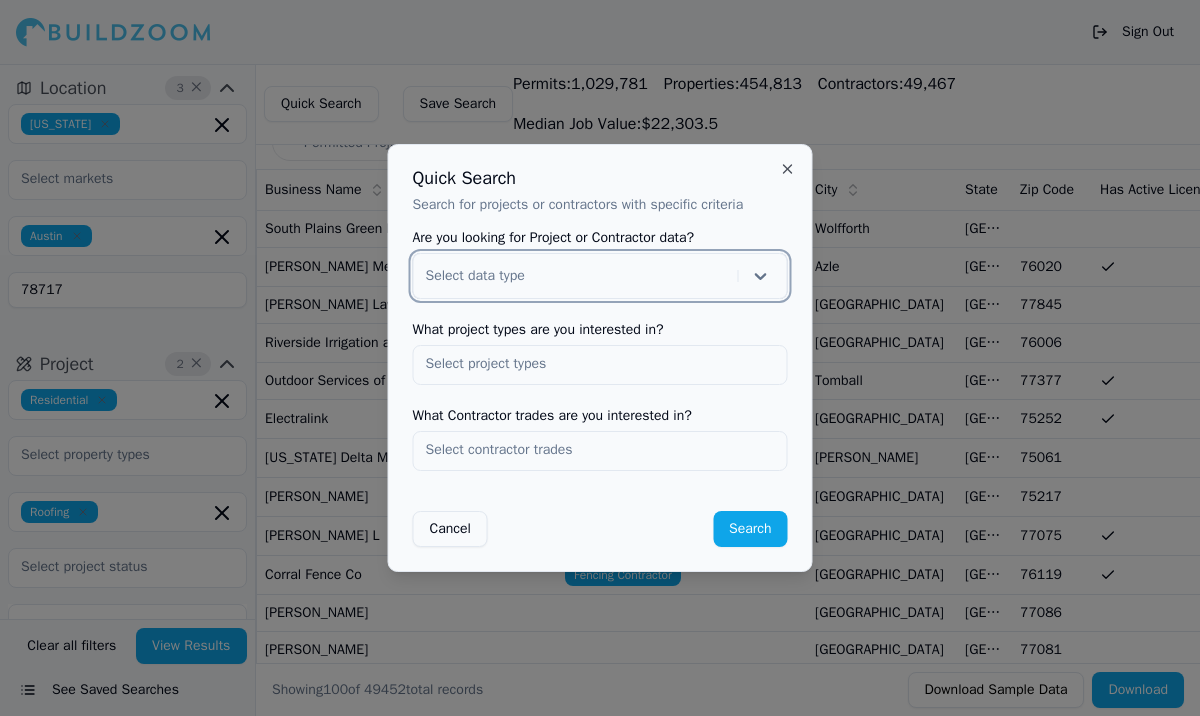 click at bounding box center [578, 276] 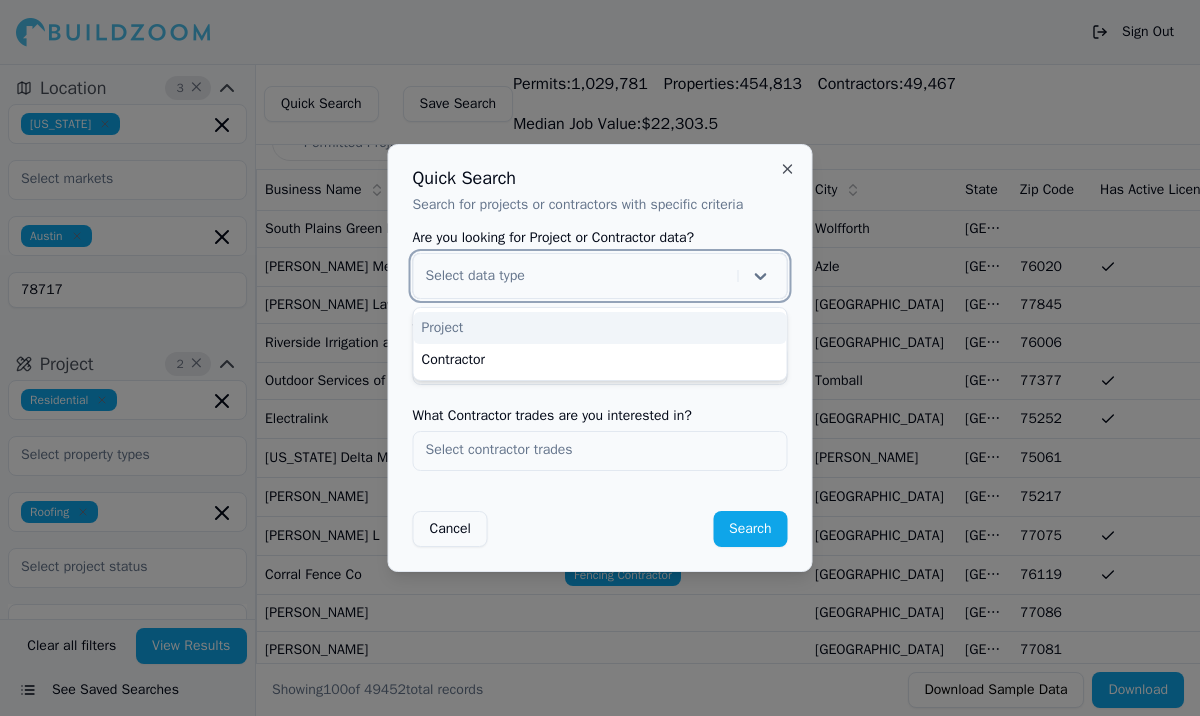 click on "Project" at bounding box center (600, 328) 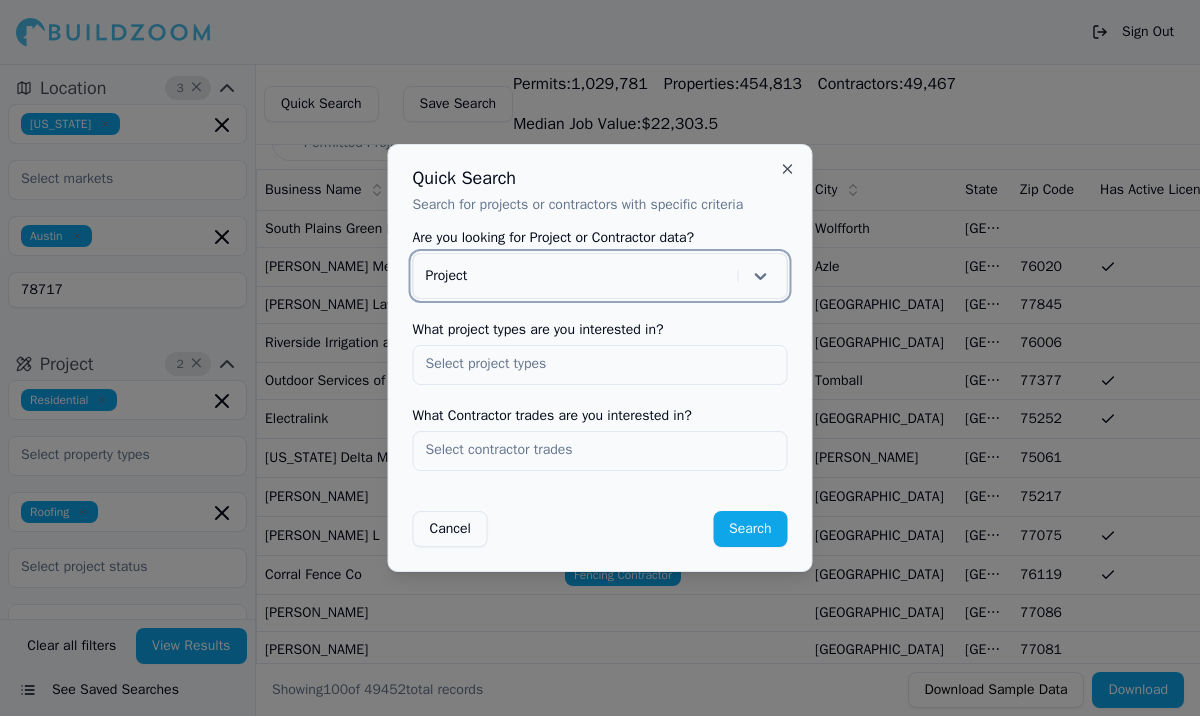 click at bounding box center (600, 364) 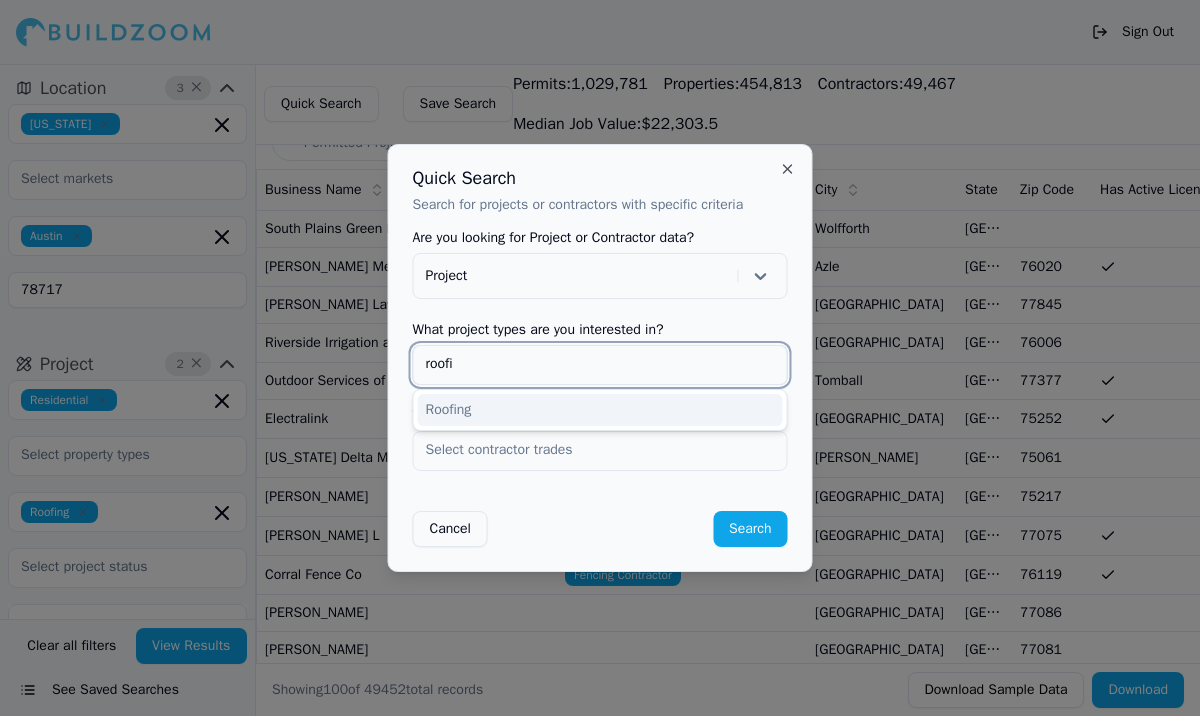 type on "roofin" 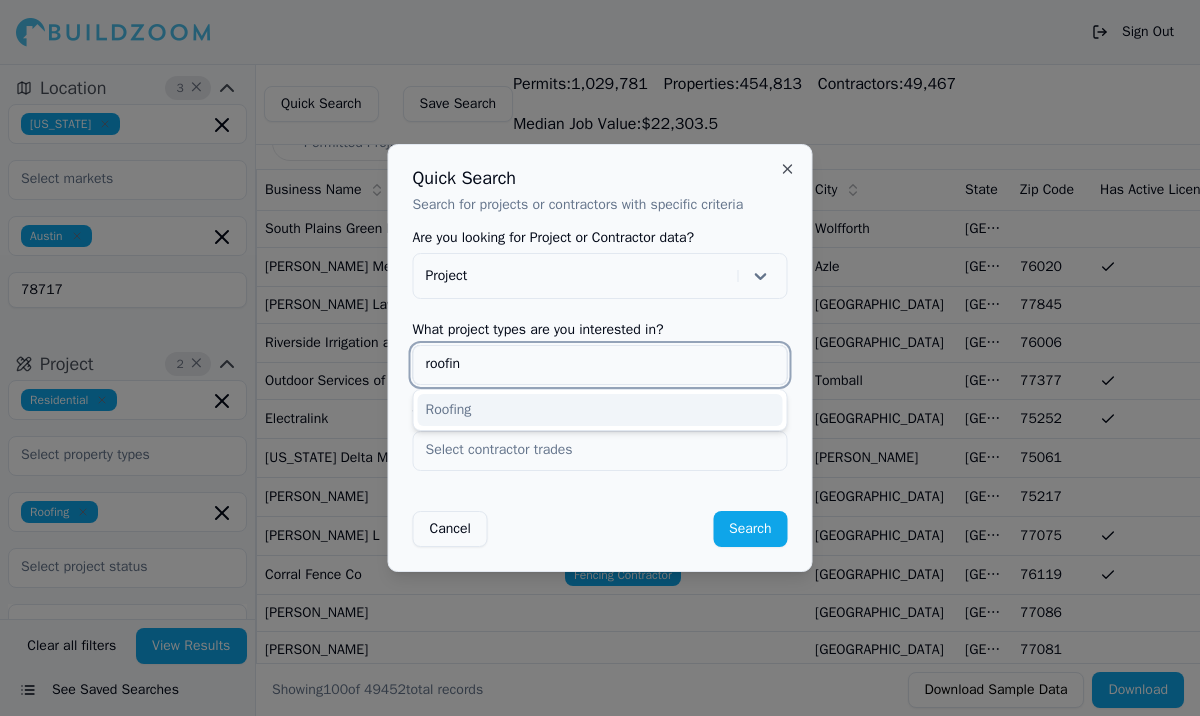click on "Roofing" at bounding box center (600, 410) 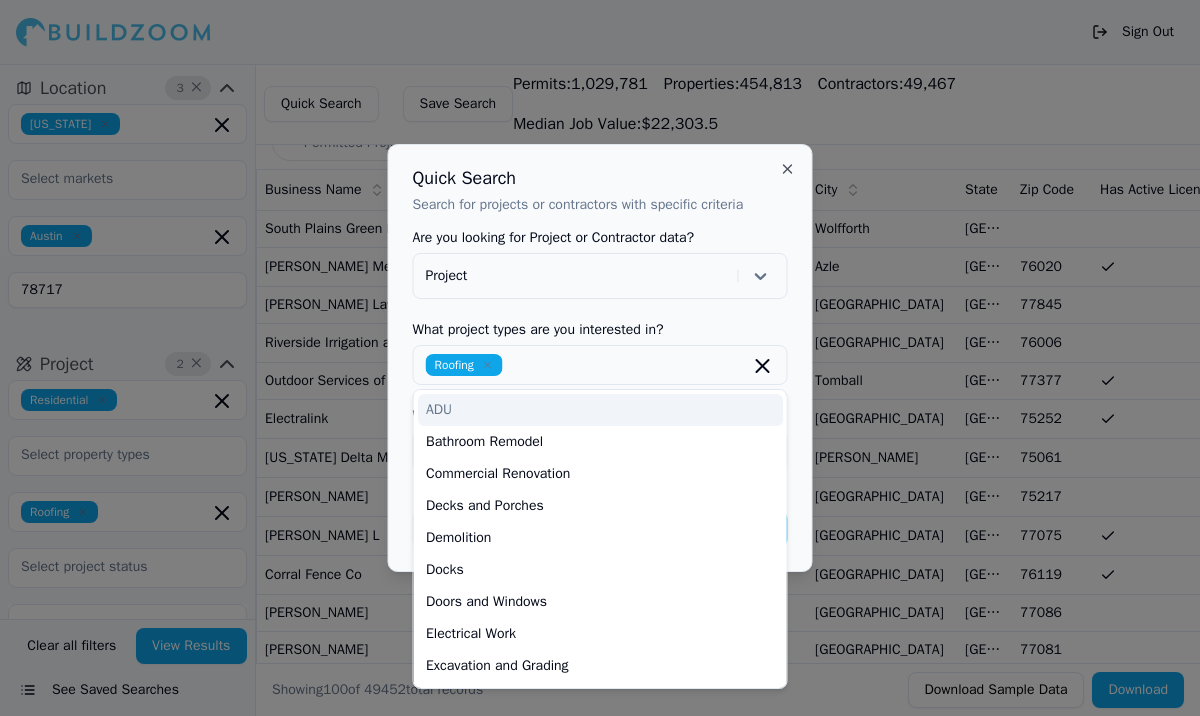 click on "Are you looking for Project or Contractor data? Project What project types are you interested in? Roofing ADU Bathroom Remodel Commercial Renovation Decks and Porches Demolition Docks Doors and Windows Electrical Work Excavation and Grading Fences Flatwork Concrete Foundations Garage Construction Home Addition HVAC Kitchen Remodel Landscape Mechanical Work Mobile Homes Multi-Room Remodel New Construction Patios Paving, Driveways, and Sidewalks Plumbing Pole Barn Pool and Spa Construction Retaining Walls Sewer Laterals Siding Signage Solar Installation What Contractor trades are you interested in? Cancel Search" at bounding box center [600, 389] 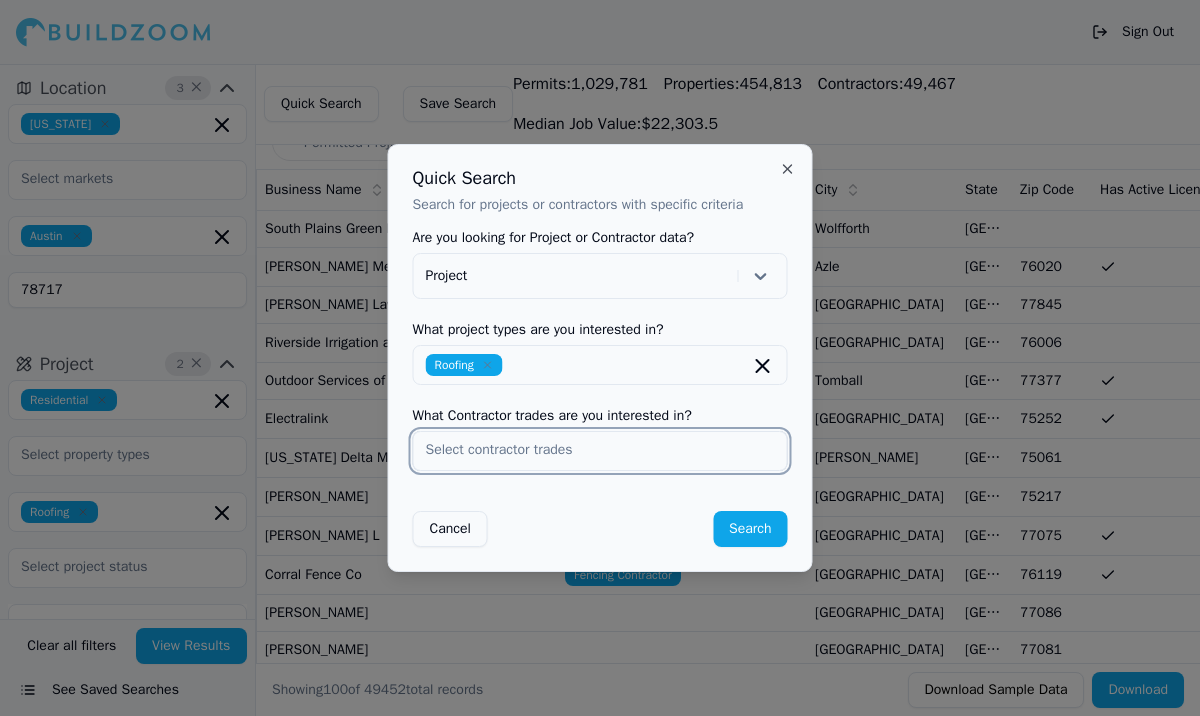 click at bounding box center [600, 450] 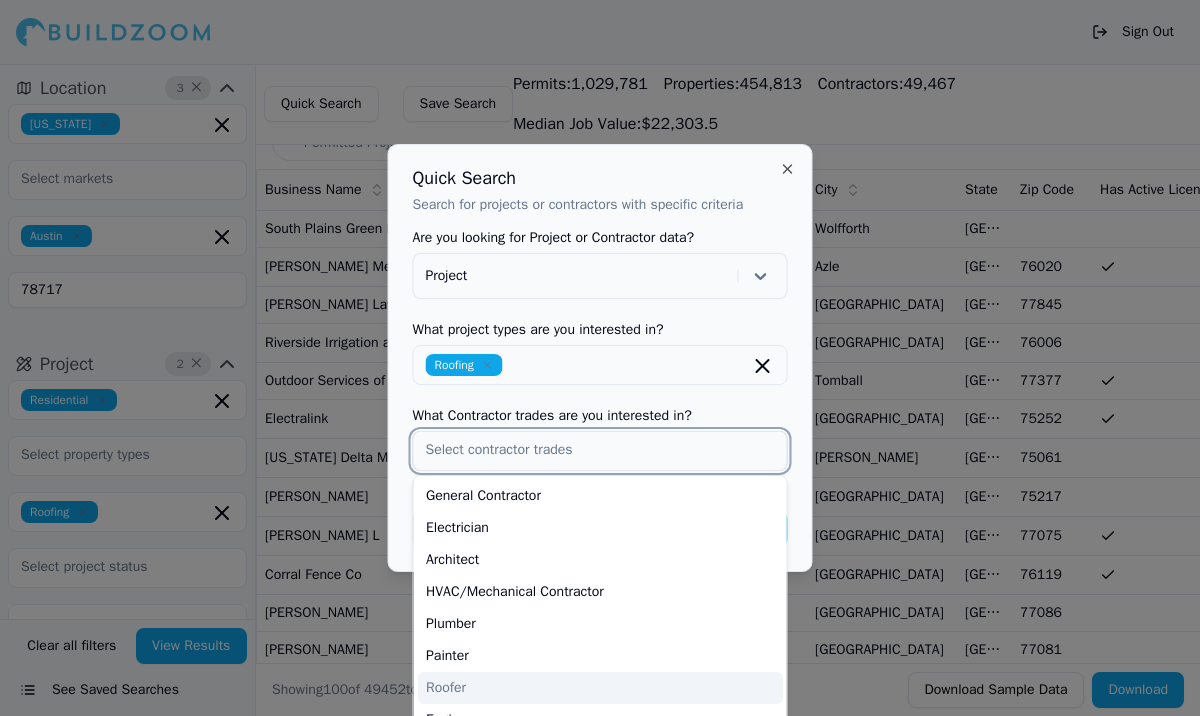 click on "Roofer" at bounding box center [600, 688] 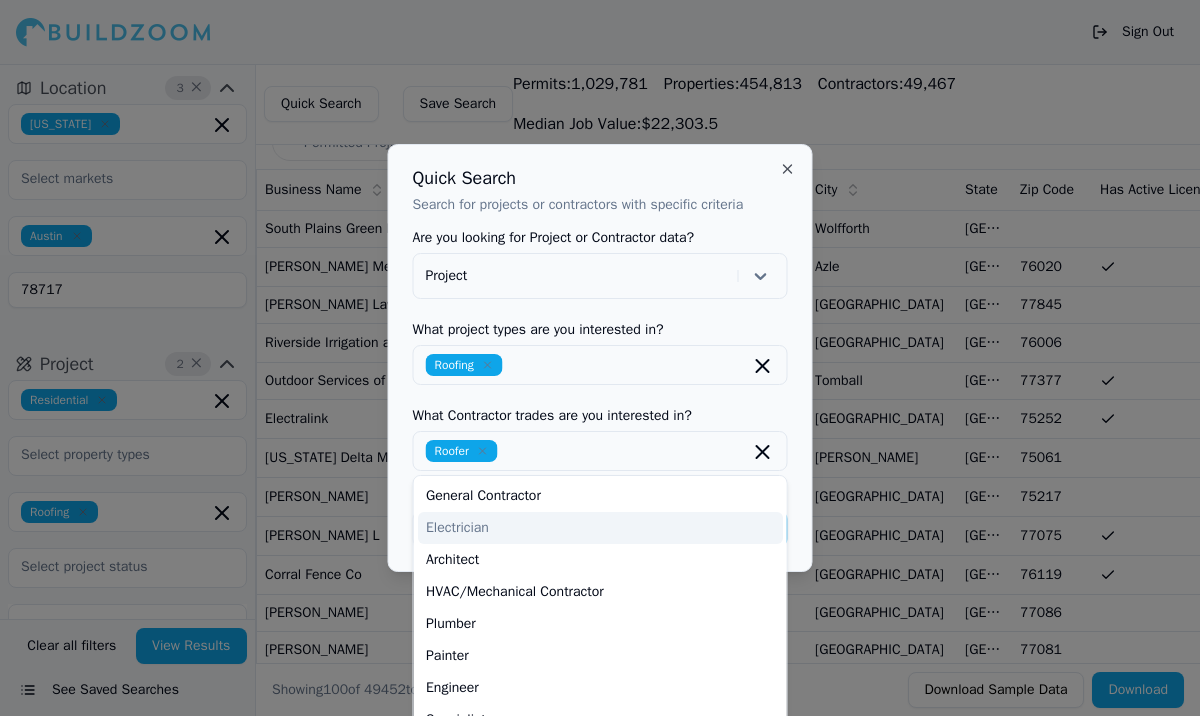 click on "Are you looking for Project or Contractor data? Project What project types are you interested in? Roofing What Contractor trades are you interested in? Roofer General Contractor Electrician Architect HVAC/Mechanical Contractor Plumber Painter Engineer Specialist Landscape Contractor Home Builder Carpenter Flooring Contractor Concrete Contractor Site Work Contractor Handyman Mason Swimming Pool Contractor Exterior Contractor Drywall and Plaster Contractor Stone and Tile Contractor Ironworkers/Welder Sign Contractor Fencing Contractor Window Contractor Low Voltage Contractor Solar Contractor Insulation/Acoustic Contractor Restoration Specialist Interior Designer Environmental Services Contractor Building Designer Large Scale Builder Foundation Contractor Fire Protection Contractor Cancel Search" at bounding box center [600, 389] 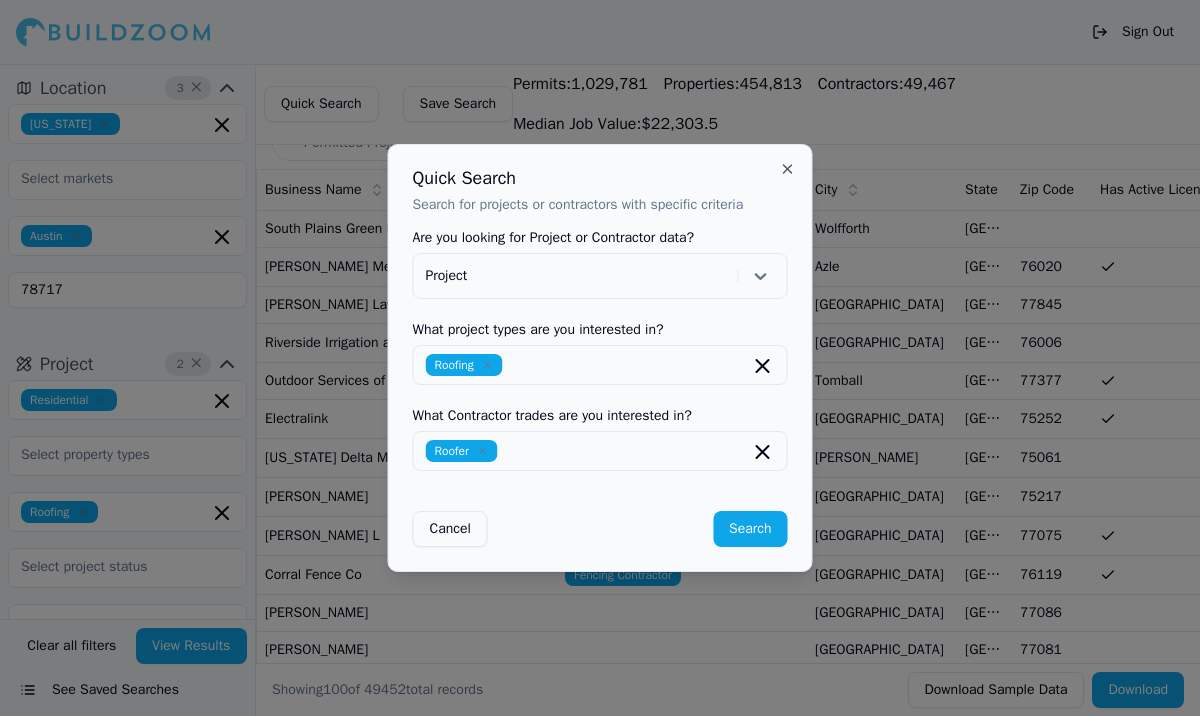 click on "Search" at bounding box center (750, 529) 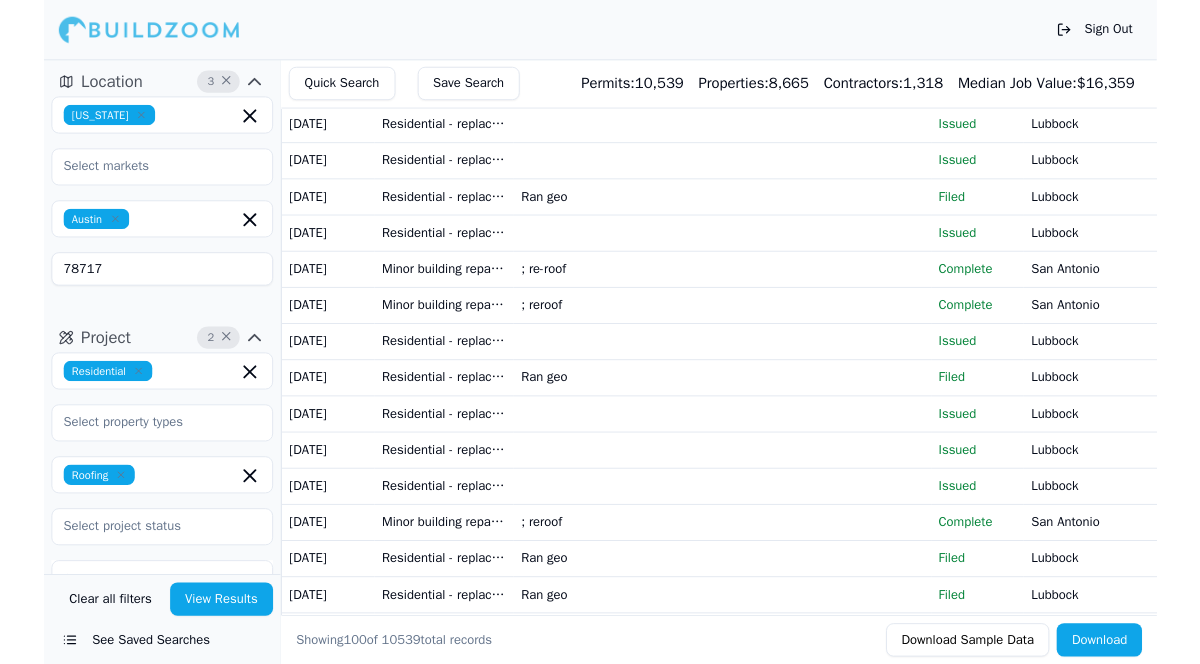 scroll, scrollTop: 0, scrollLeft: 0, axis: both 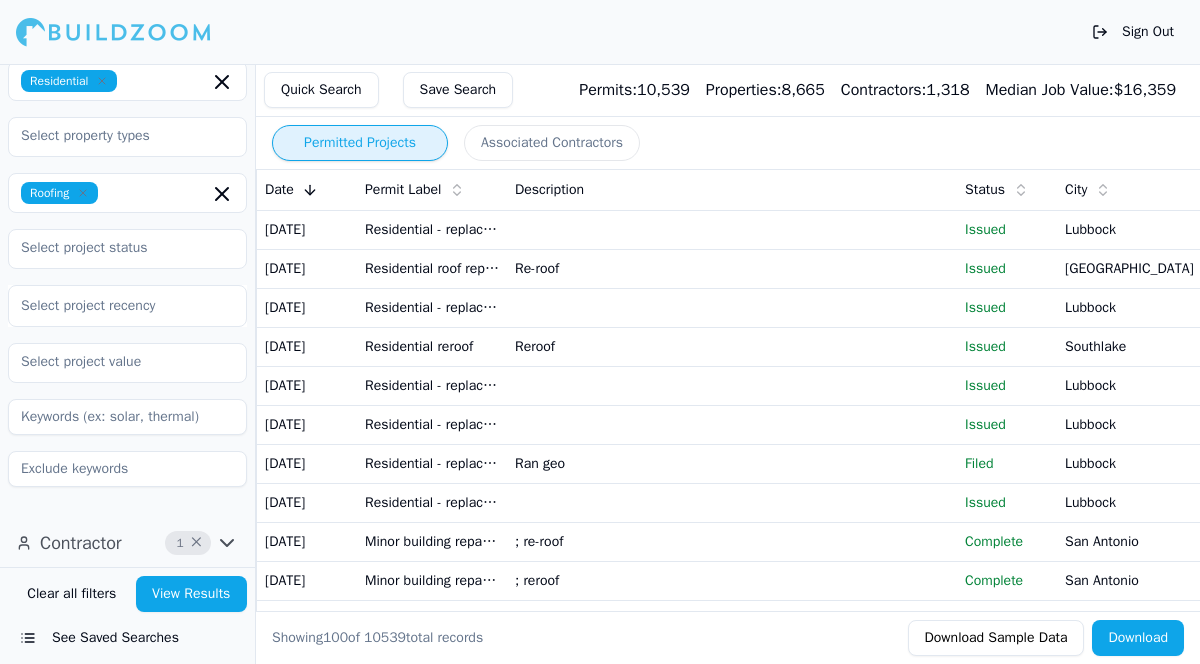 click on "Clear all filters" at bounding box center [72, 594] 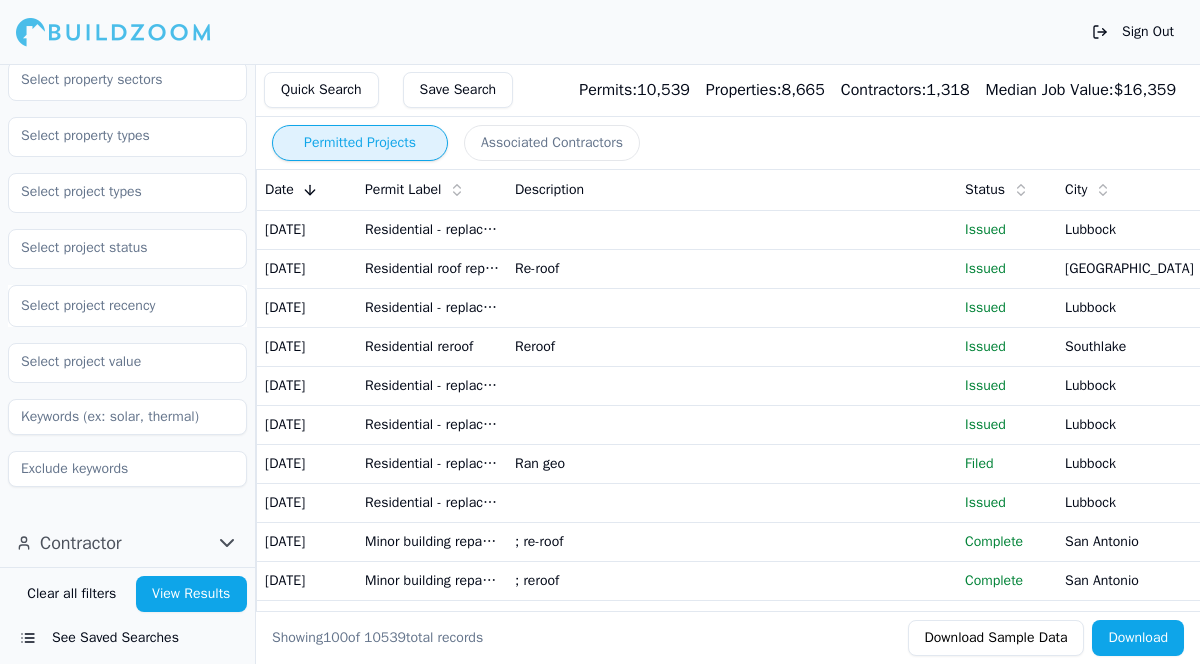 scroll, scrollTop: 0, scrollLeft: 0, axis: both 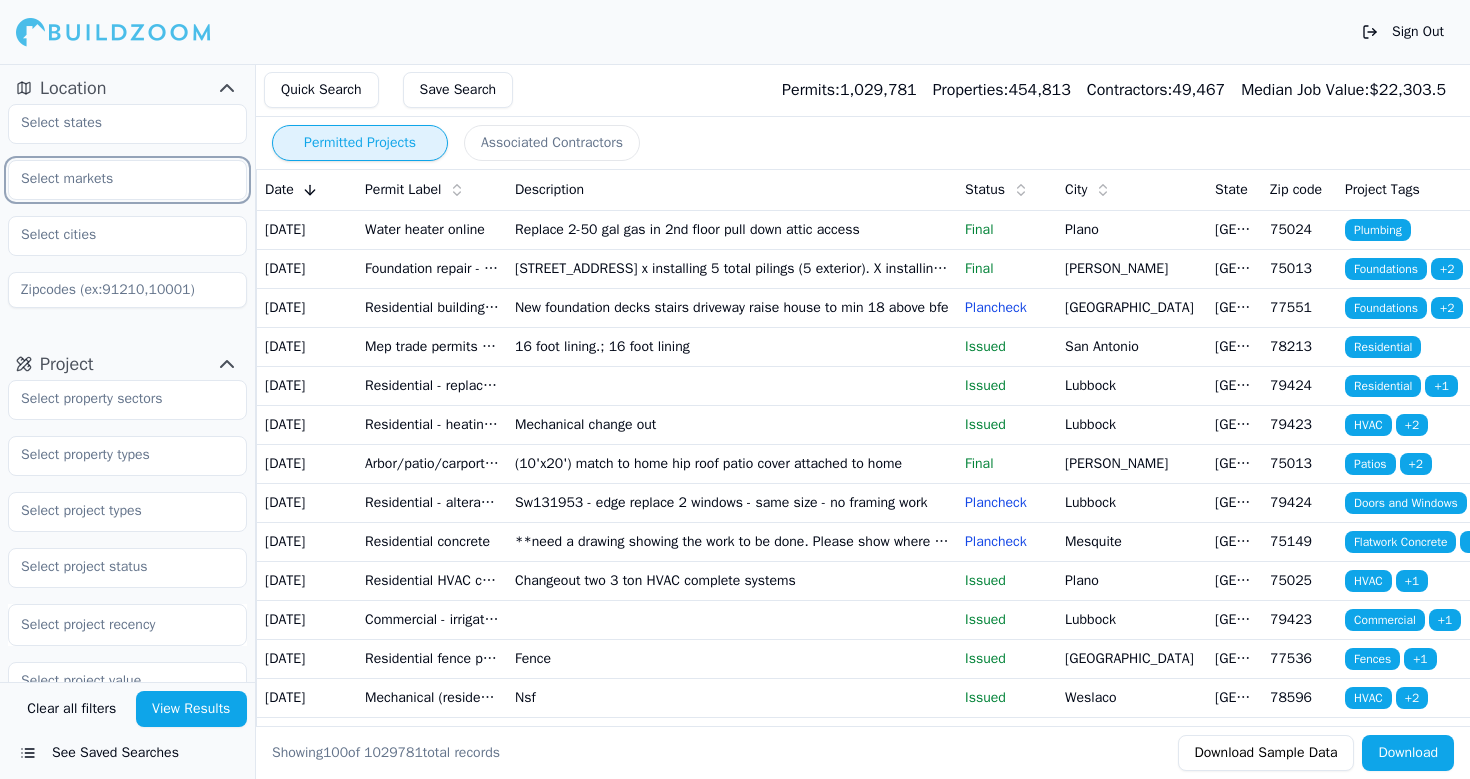 click at bounding box center [115, 179] 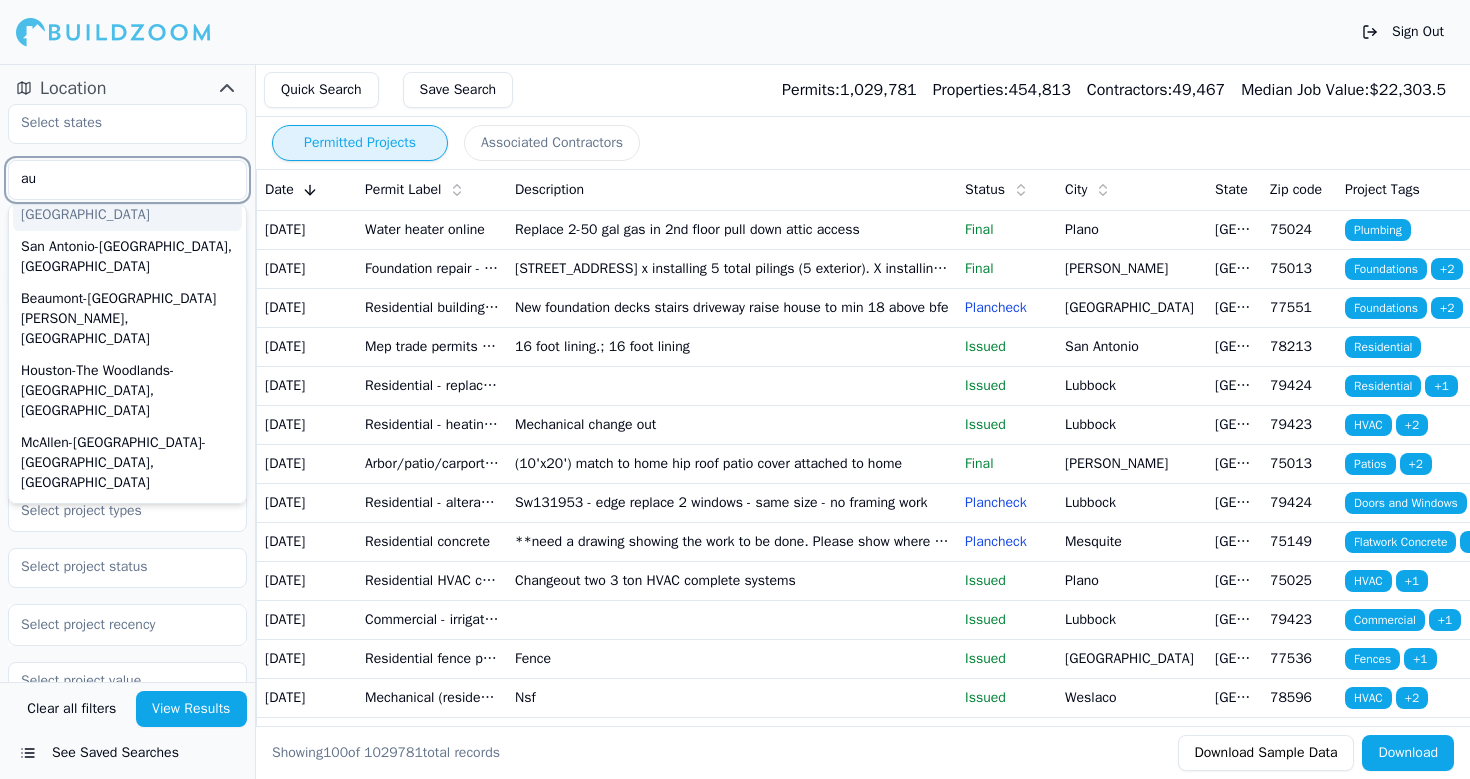 scroll, scrollTop: 0, scrollLeft: 0, axis: both 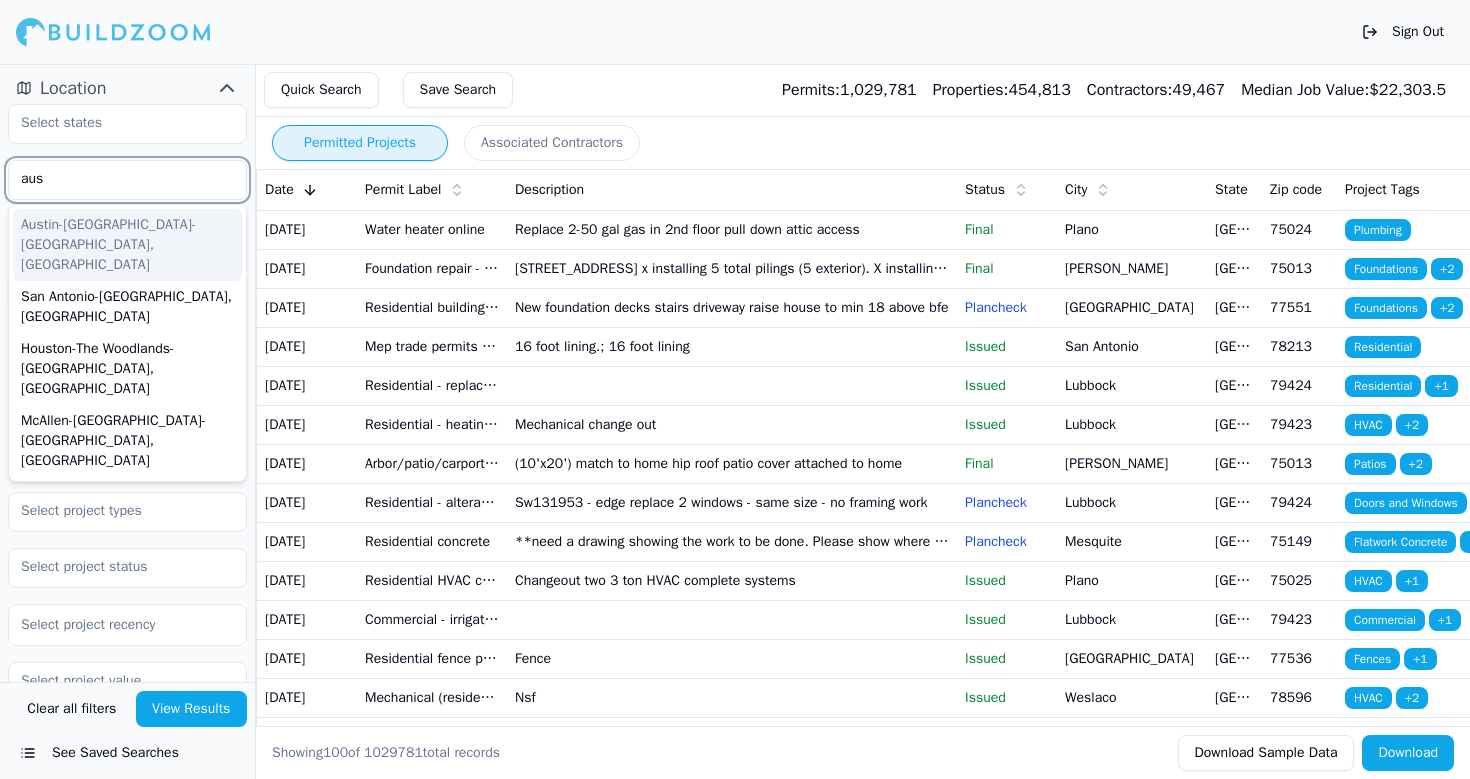 type on "aust" 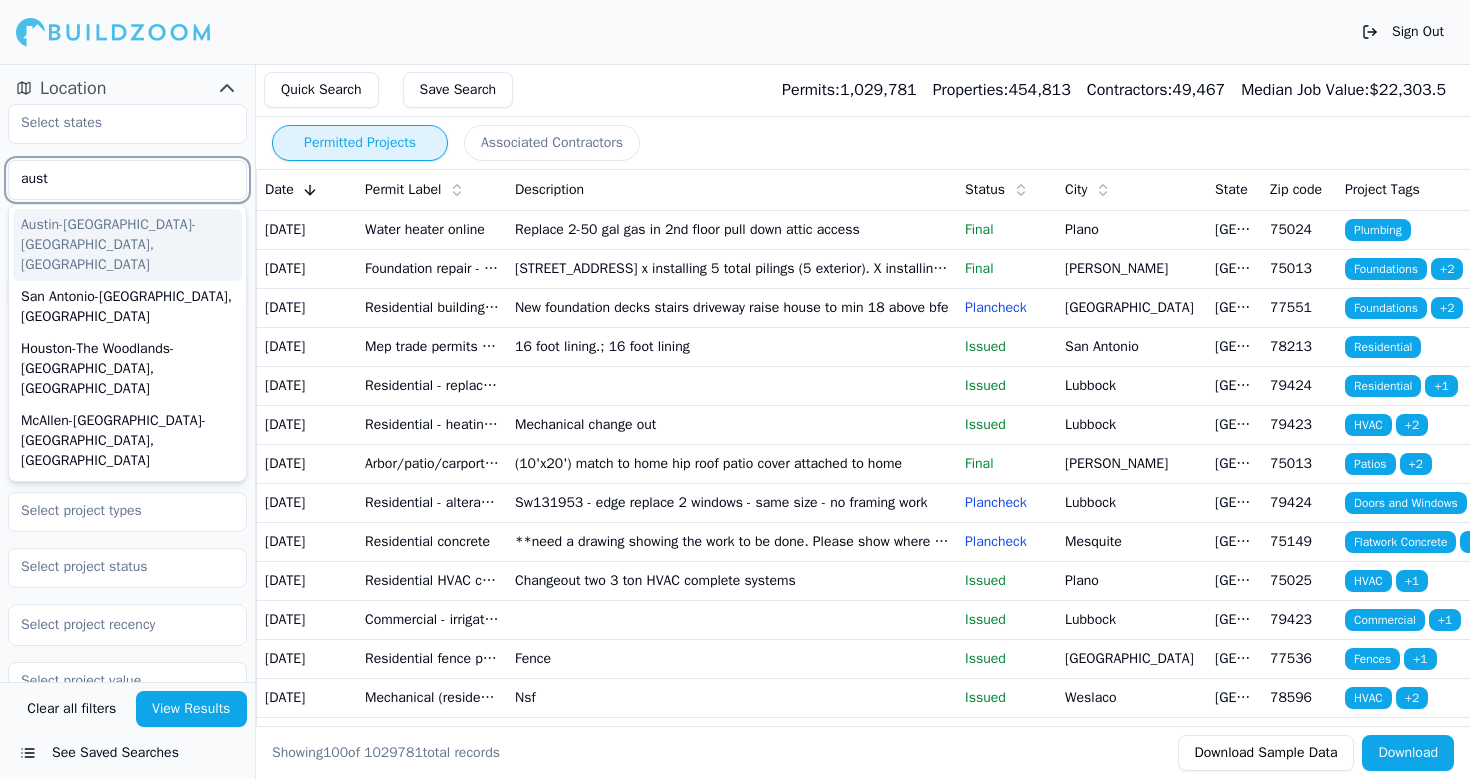 click on "Austin-[GEOGRAPHIC_DATA]-[GEOGRAPHIC_DATA], [GEOGRAPHIC_DATA]" at bounding box center (127, 245) 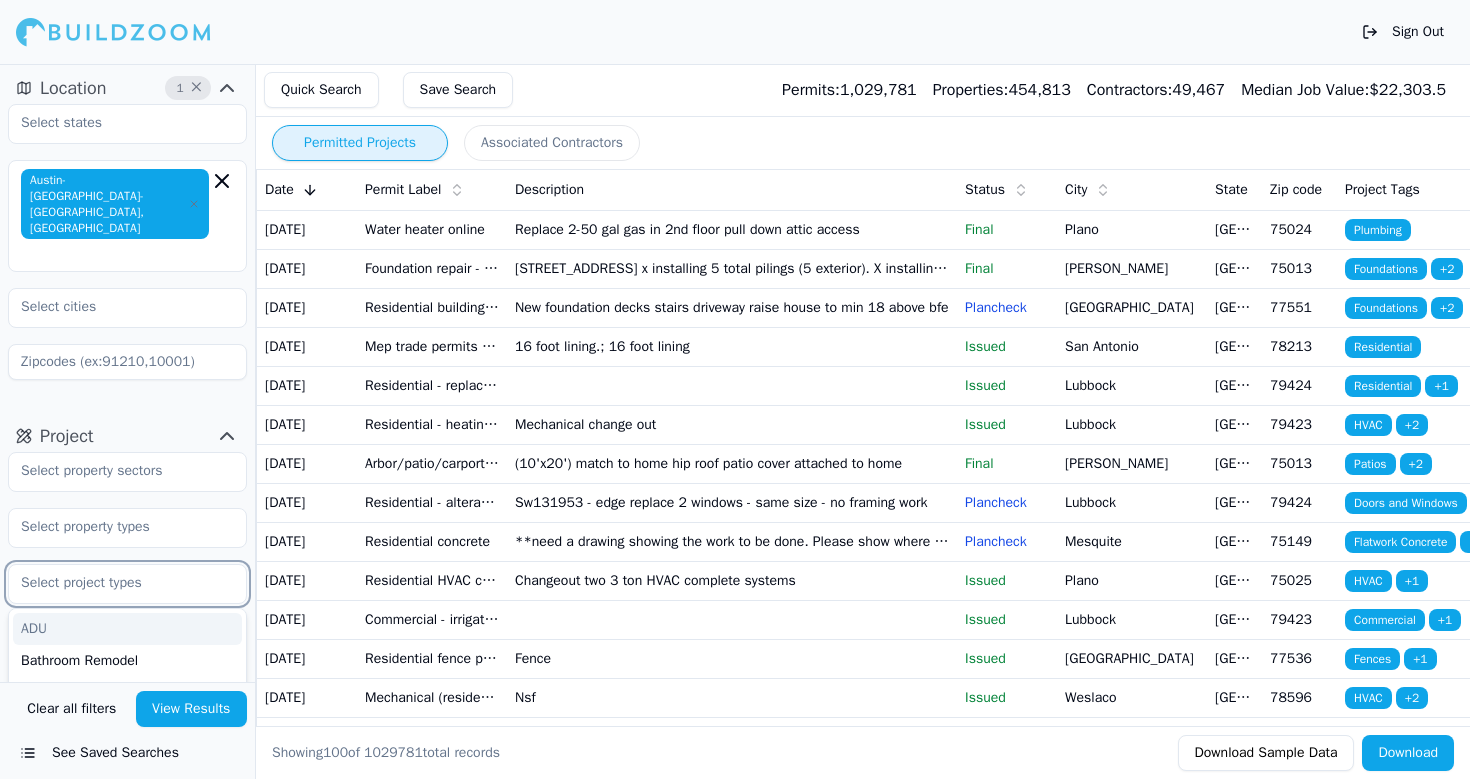 click at bounding box center (115, 583) 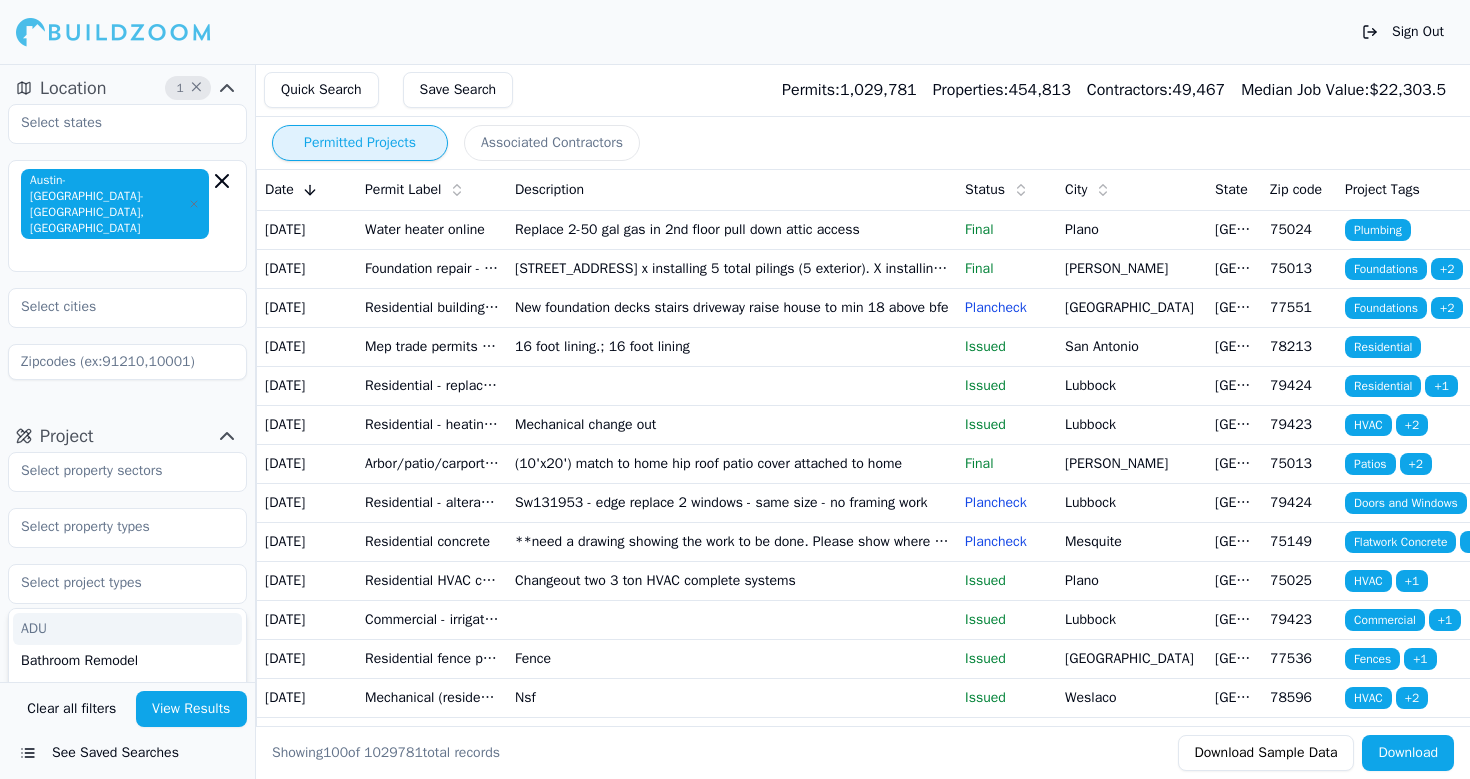 click on "Austin-[GEOGRAPHIC_DATA]-[GEOGRAPHIC_DATA], [GEOGRAPHIC_DATA]" at bounding box center [127, 242] 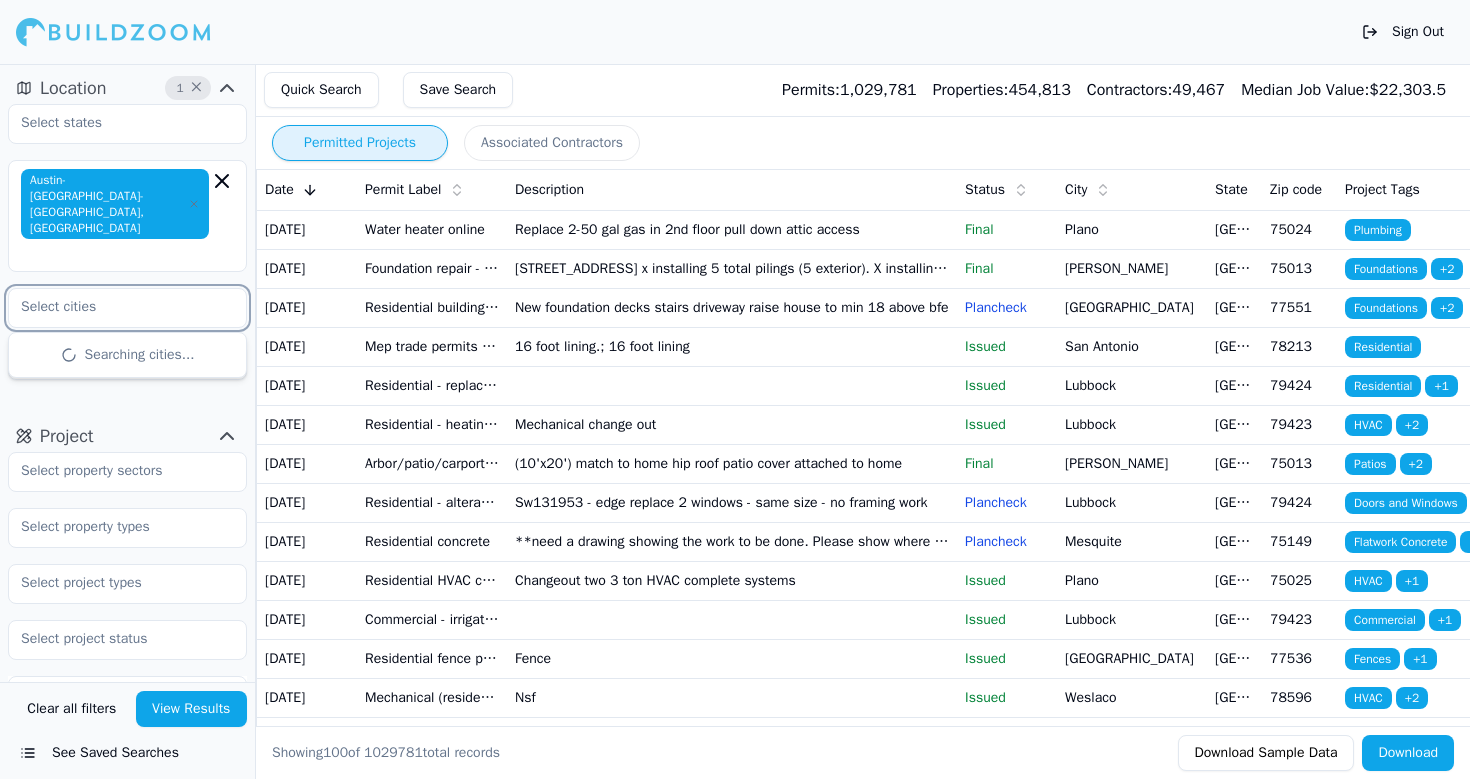 click at bounding box center (115, 307) 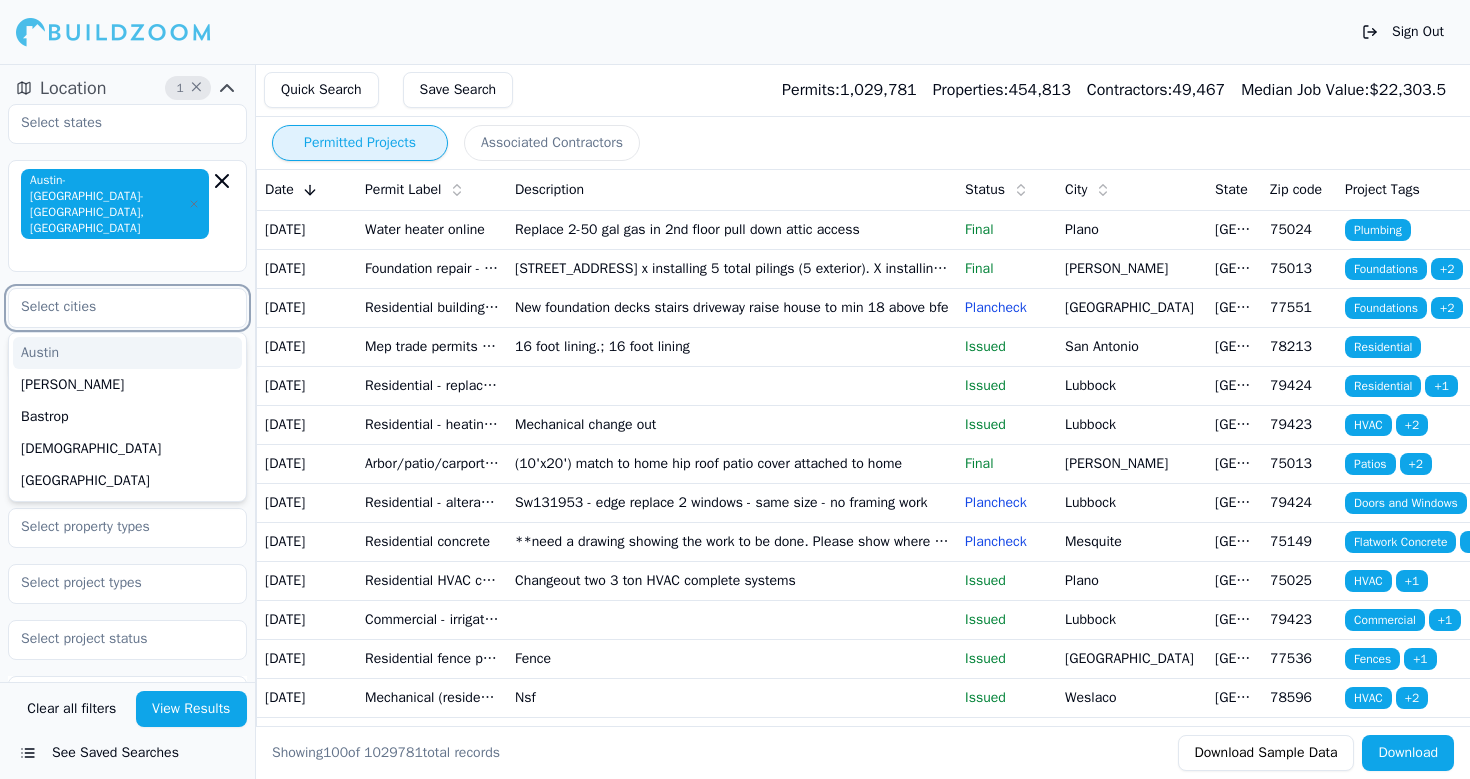 click at bounding box center (115, 307) 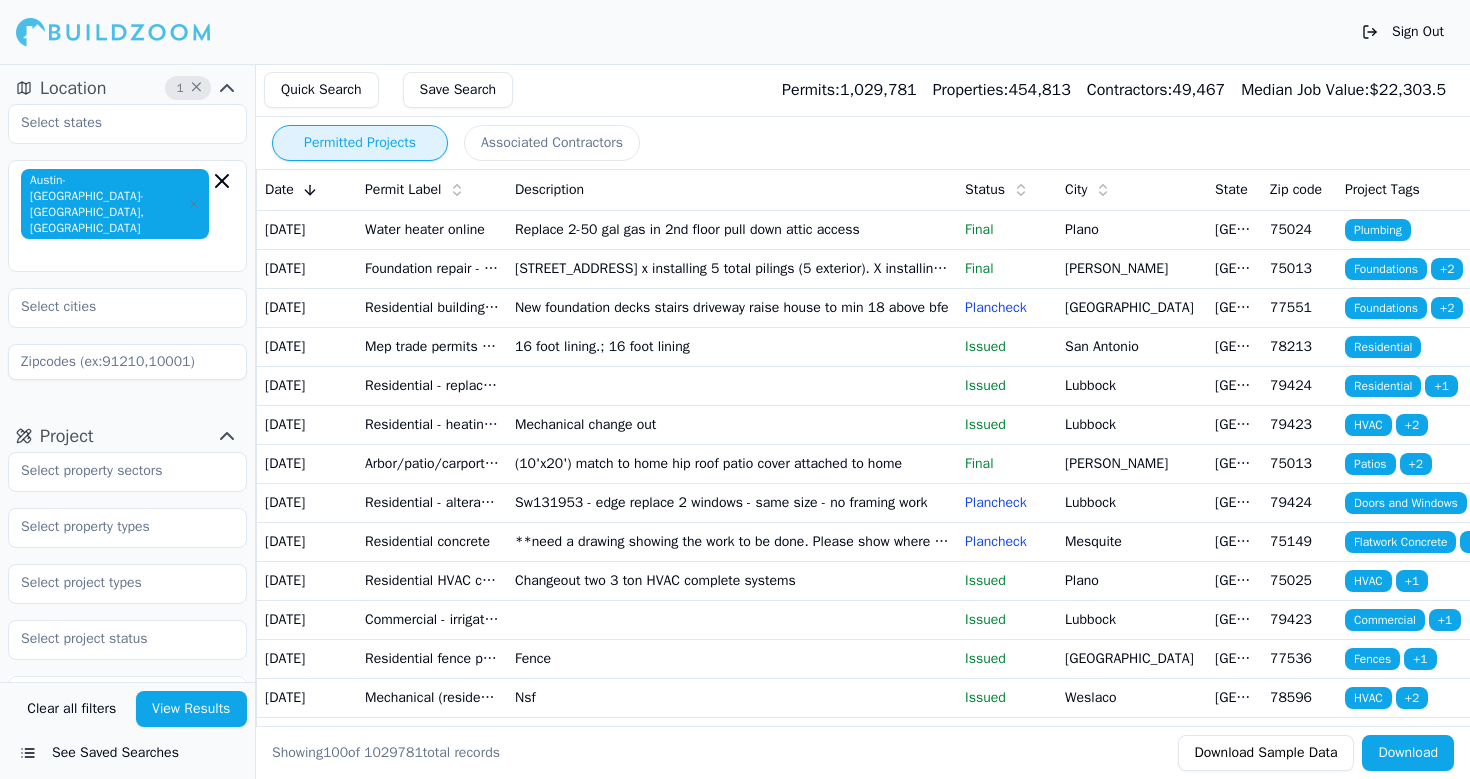 click on "Sign Out" at bounding box center (735, 32) 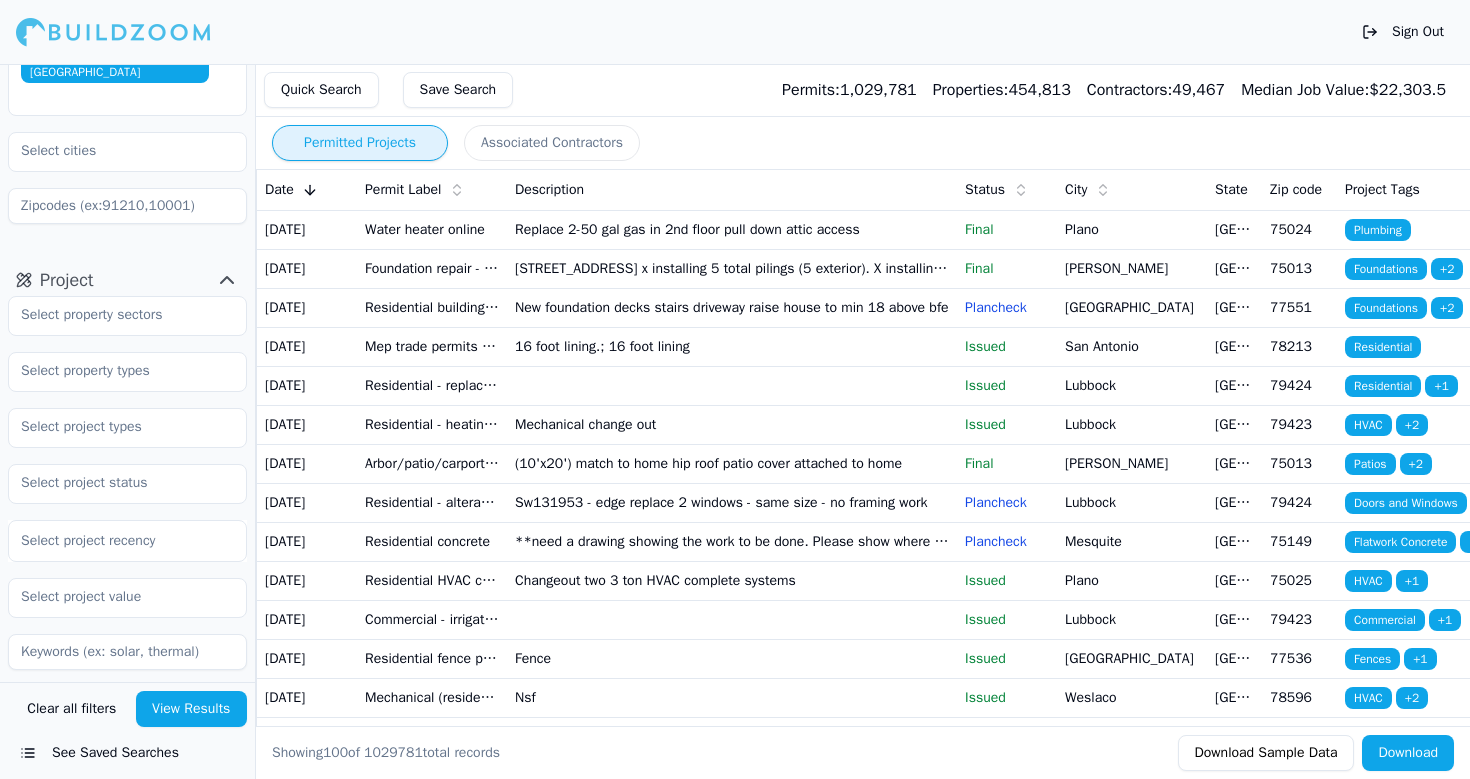 scroll, scrollTop: 217, scrollLeft: 0, axis: vertical 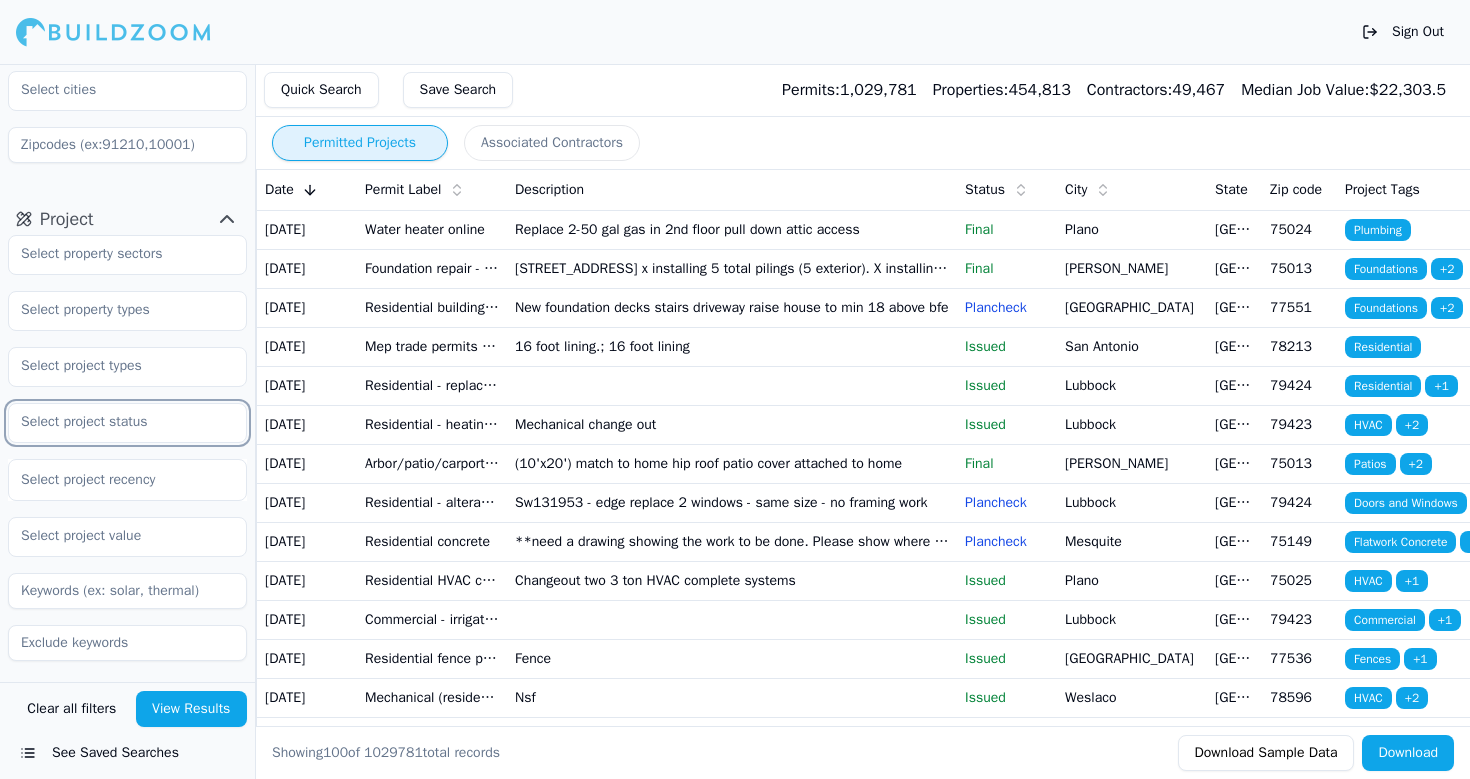 click at bounding box center (115, 422) 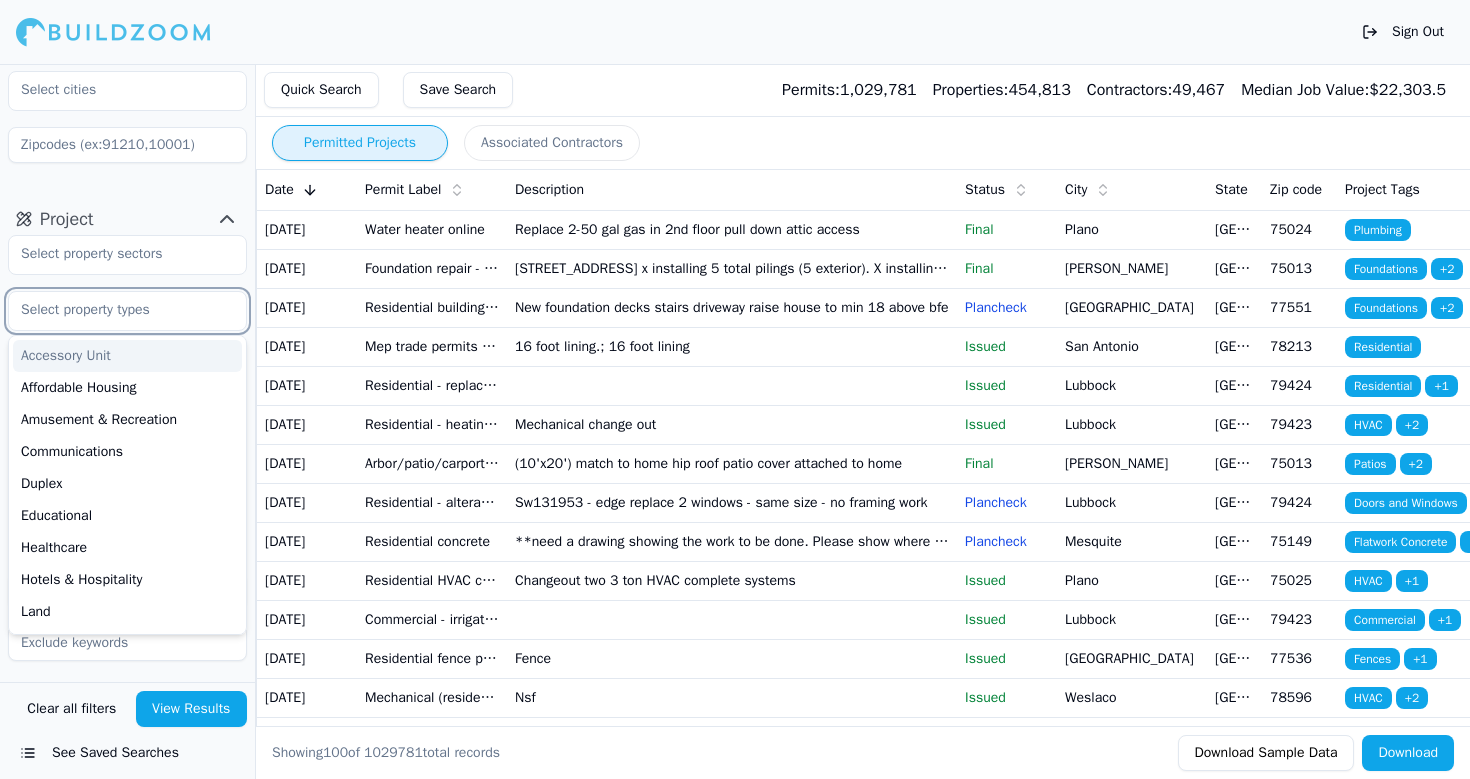 click at bounding box center (115, 310) 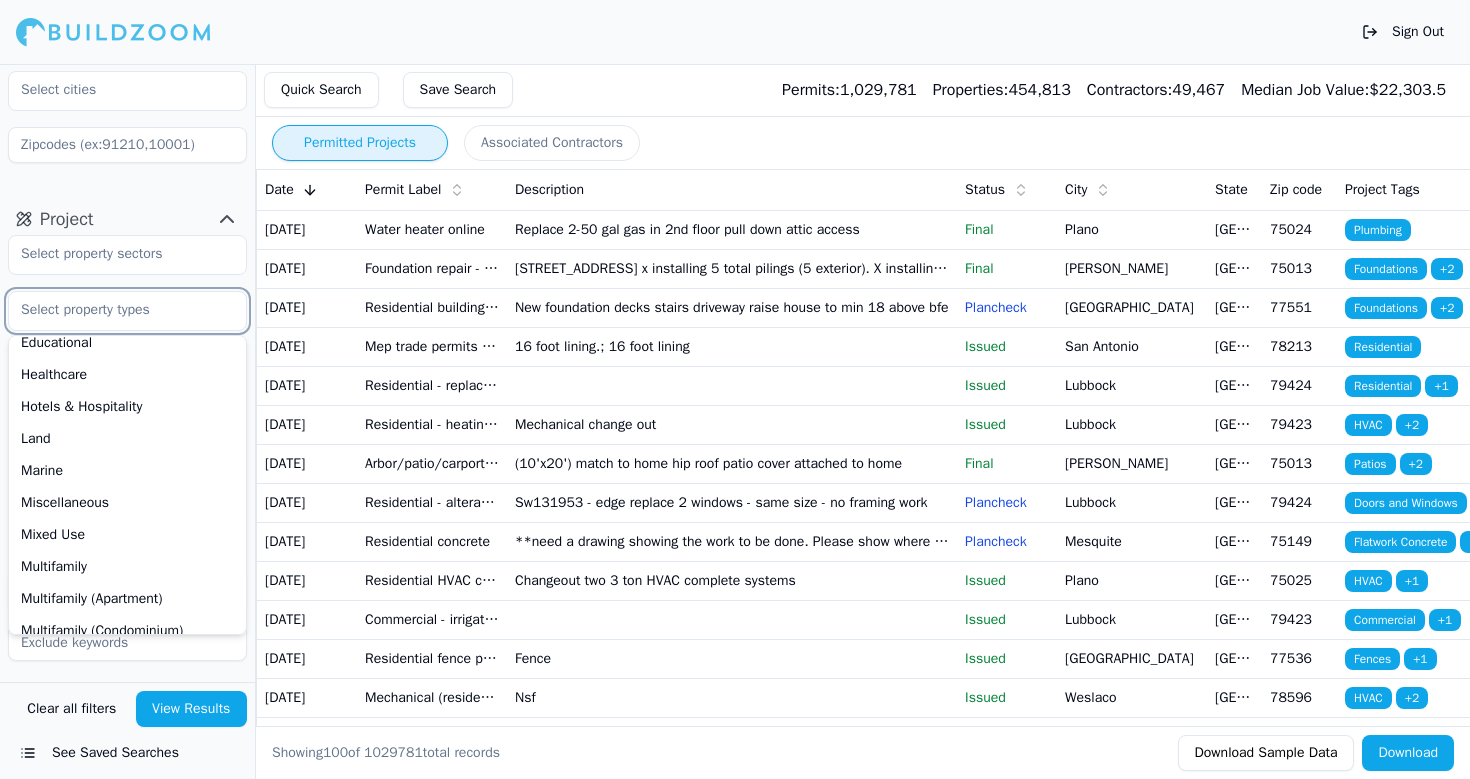 scroll, scrollTop: 209, scrollLeft: 0, axis: vertical 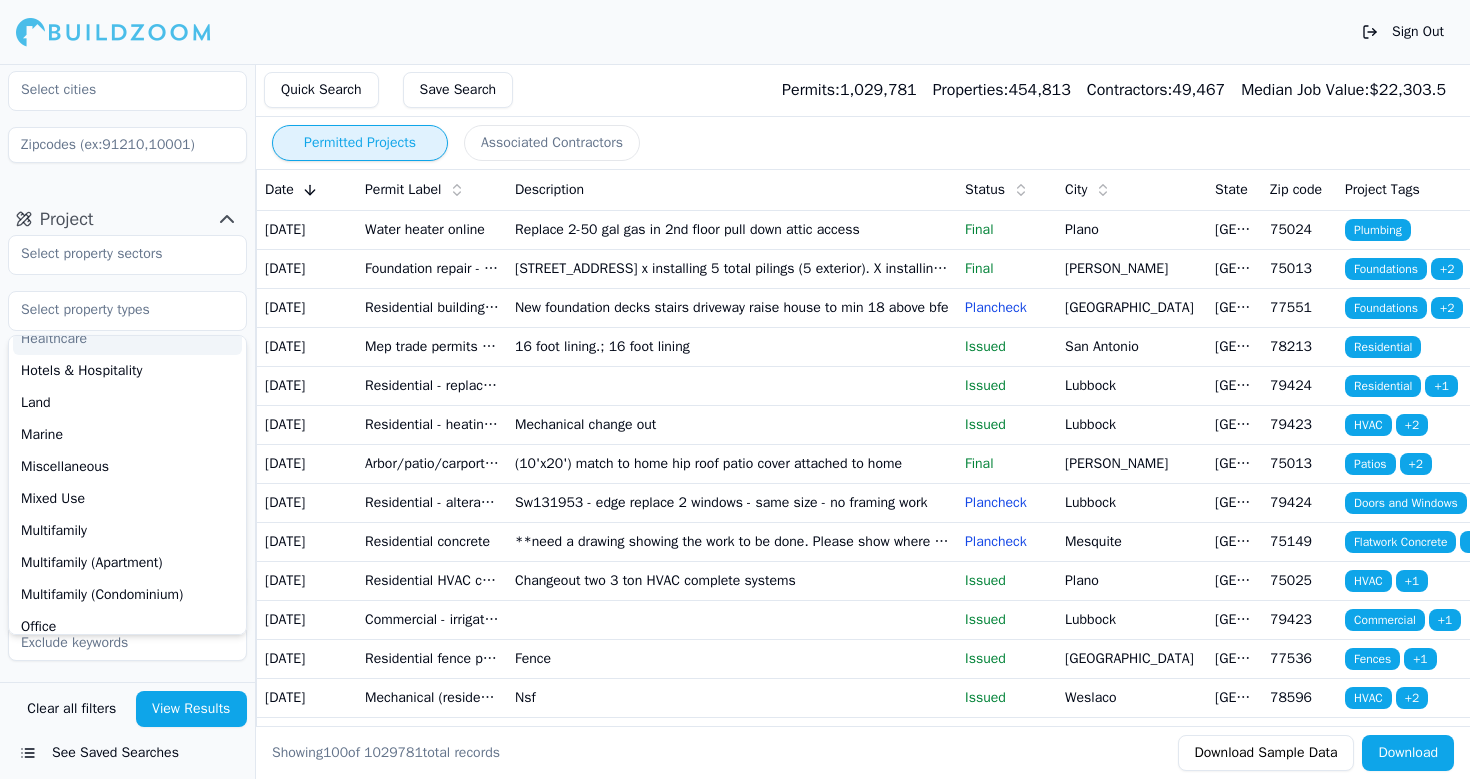 click on "Location 1 × [GEOGRAPHIC_DATA]-[GEOGRAPHIC_DATA]-[GEOGRAPHIC_DATA], [GEOGRAPHIC_DATA] Project Accessory Unit Affordable Housing Amusement & Recreation Communications Duplex Educational Healthcare Hotels & Hospitality Land Marine Miscellaneous Mixed Use Multifamily Multifamily (Apartment) Multifamily (Condominium) Office Parking Public Safety Restaurant Retail Roads Single Family Special Purpose Transportation Triplex Utility Select project recency Contractor" at bounding box center [127, 373] 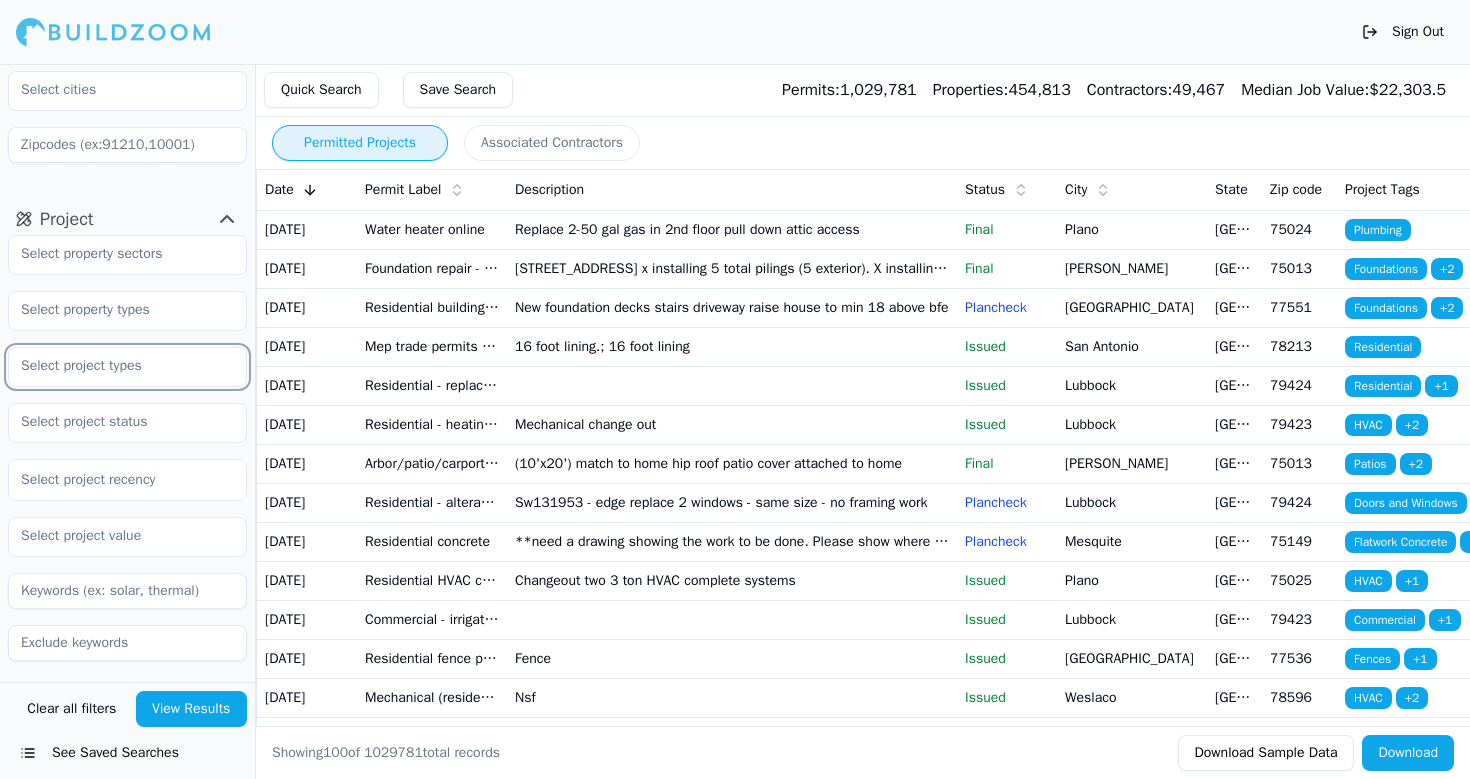 click at bounding box center [115, 366] 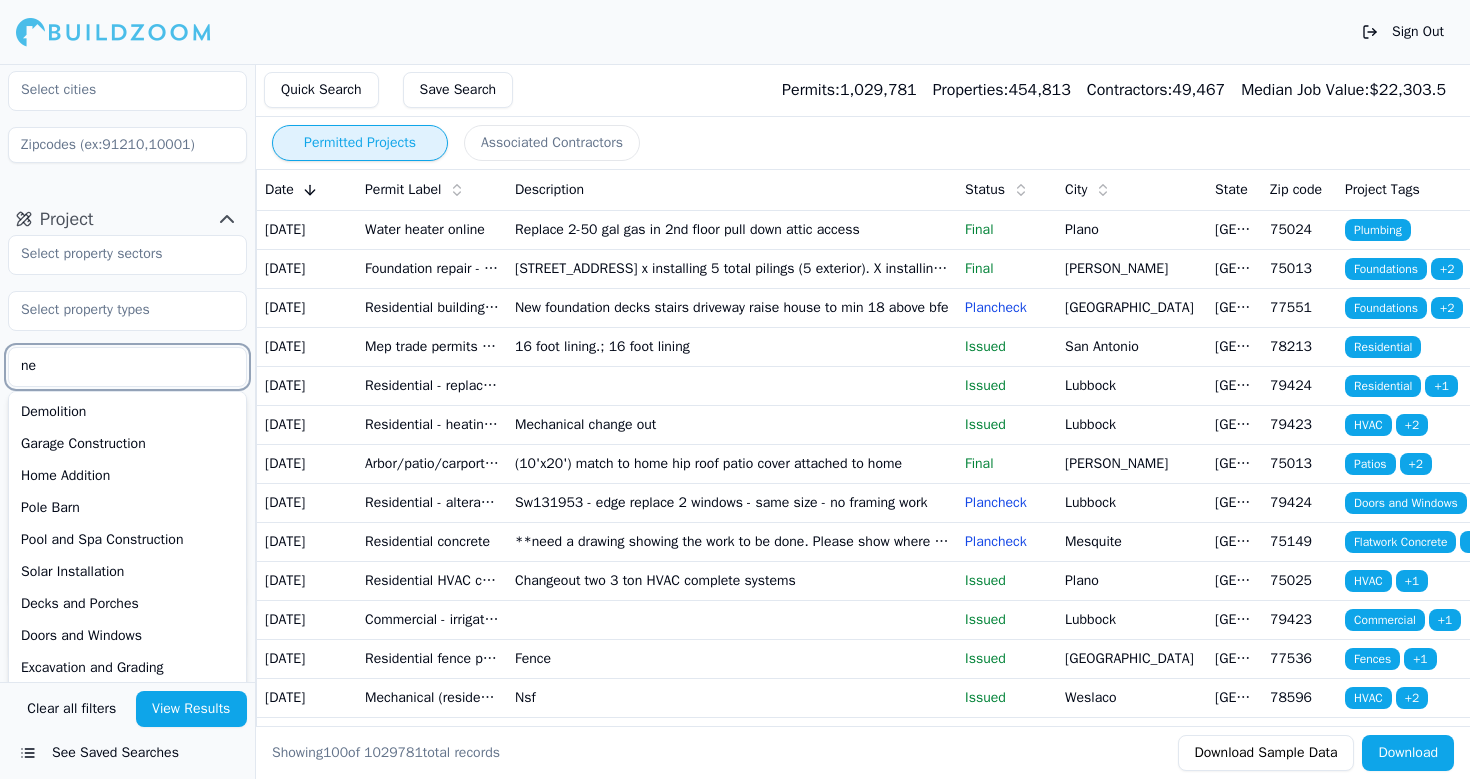 scroll, scrollTop: 18, scrollLeft: 0, axis: vertical 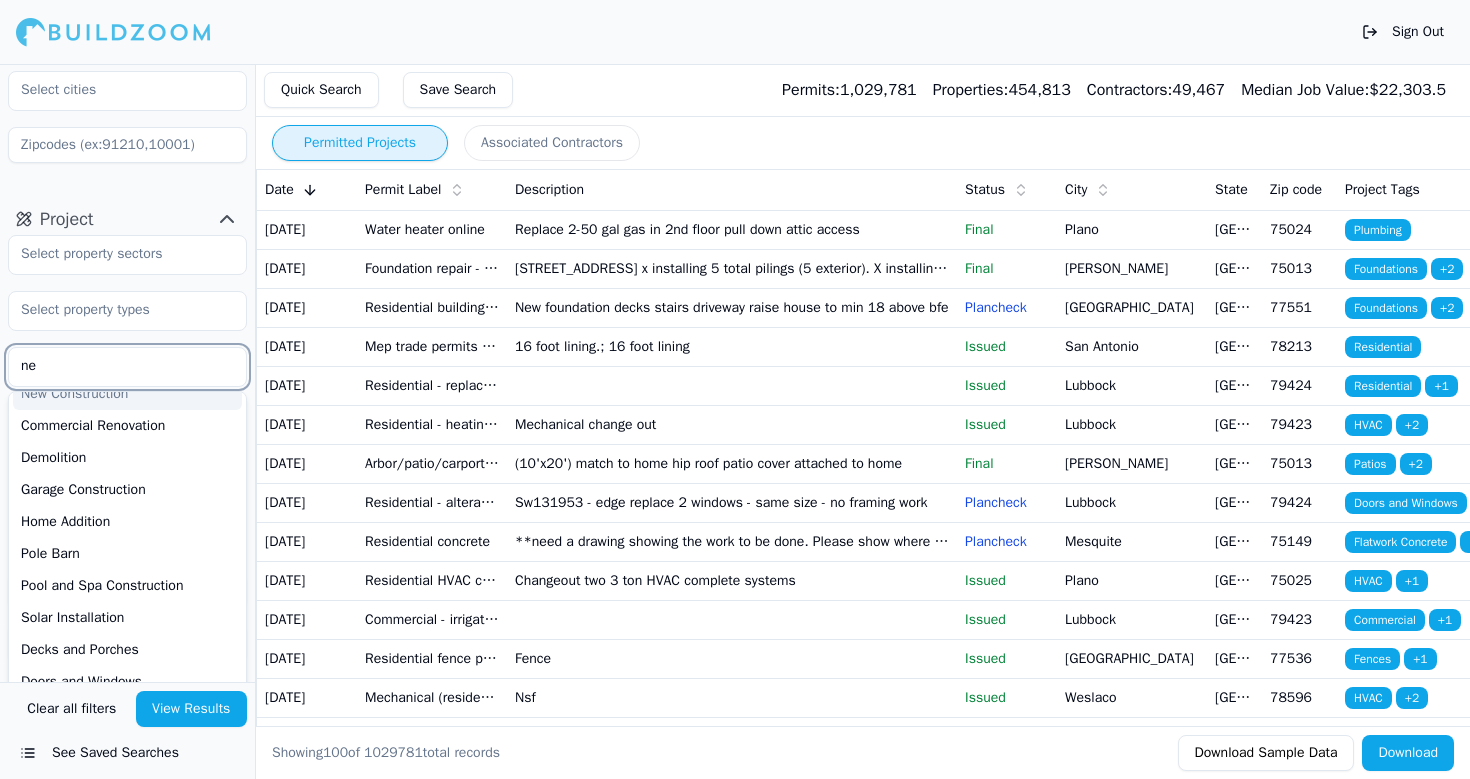 type on "new" 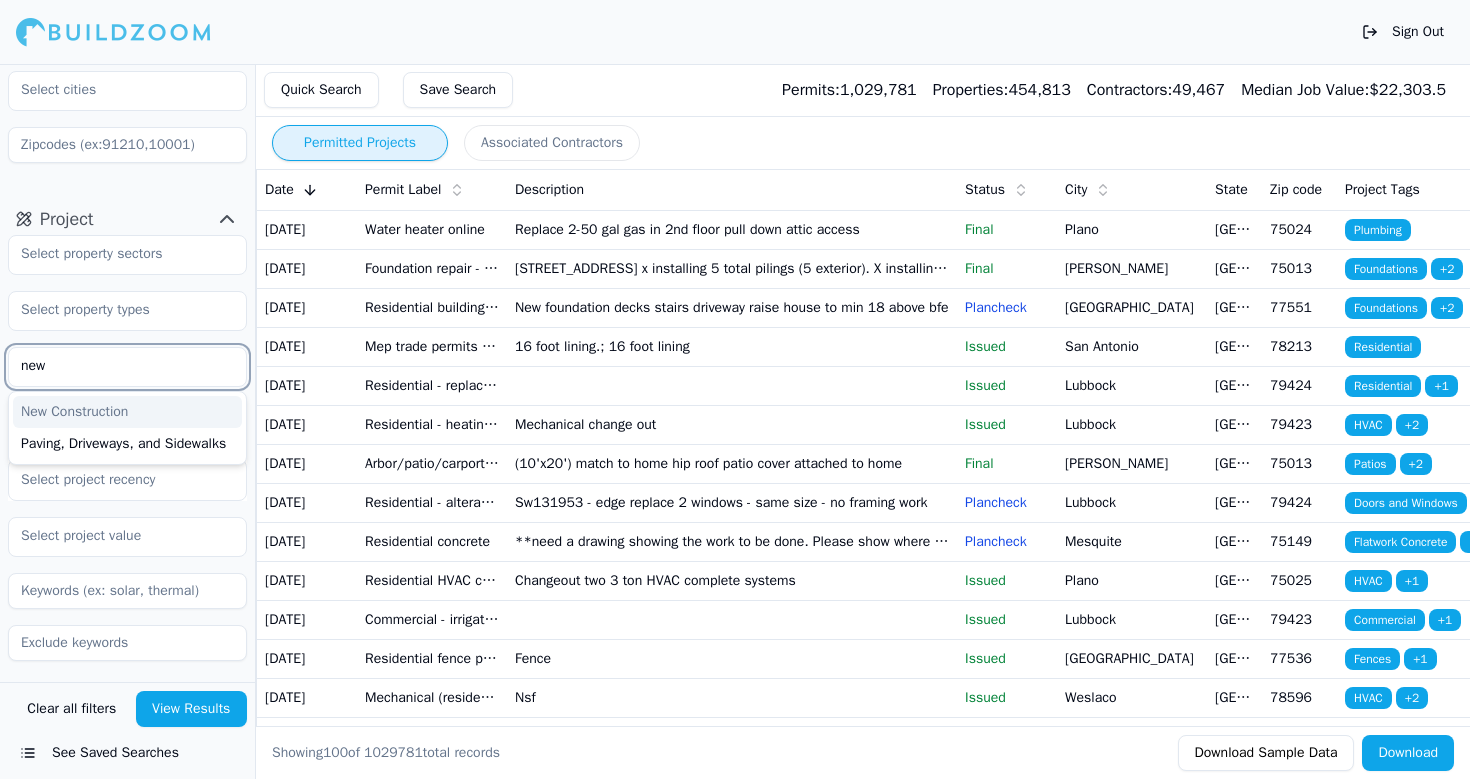 scroll, scrollTop: 0, scrollLeft: 0, axis: both 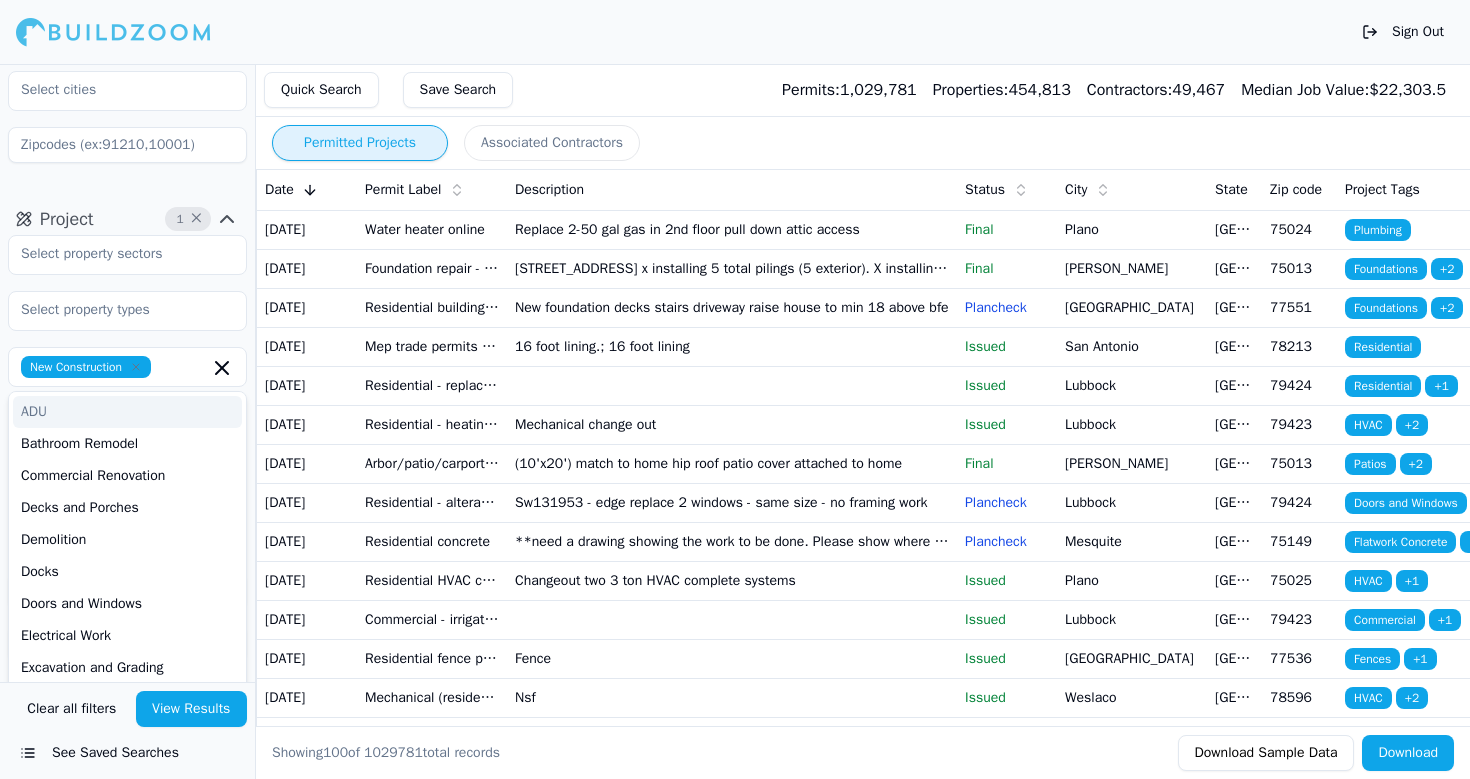 click on "New Construction ADU Bathroom Remodel Commercial Renovation Decks and Porches Demolition Docks Doors and Windows Electrical Work Excavation and Grading Fences Flatwork Concrete Foundations Garage Construction Home Addition HVAC Kitchen Remodel Landscape Mechanical Work Mobile Homes Multi-Room Remodel Patios Paving, Driveways, and Sidewalks Plumbing Pole Barn Pool and Spa Construction Retaining Walls Roofing Sewer Laterals Siding Signage Solar Installation Select project recency" at bounding box center [127, 448] 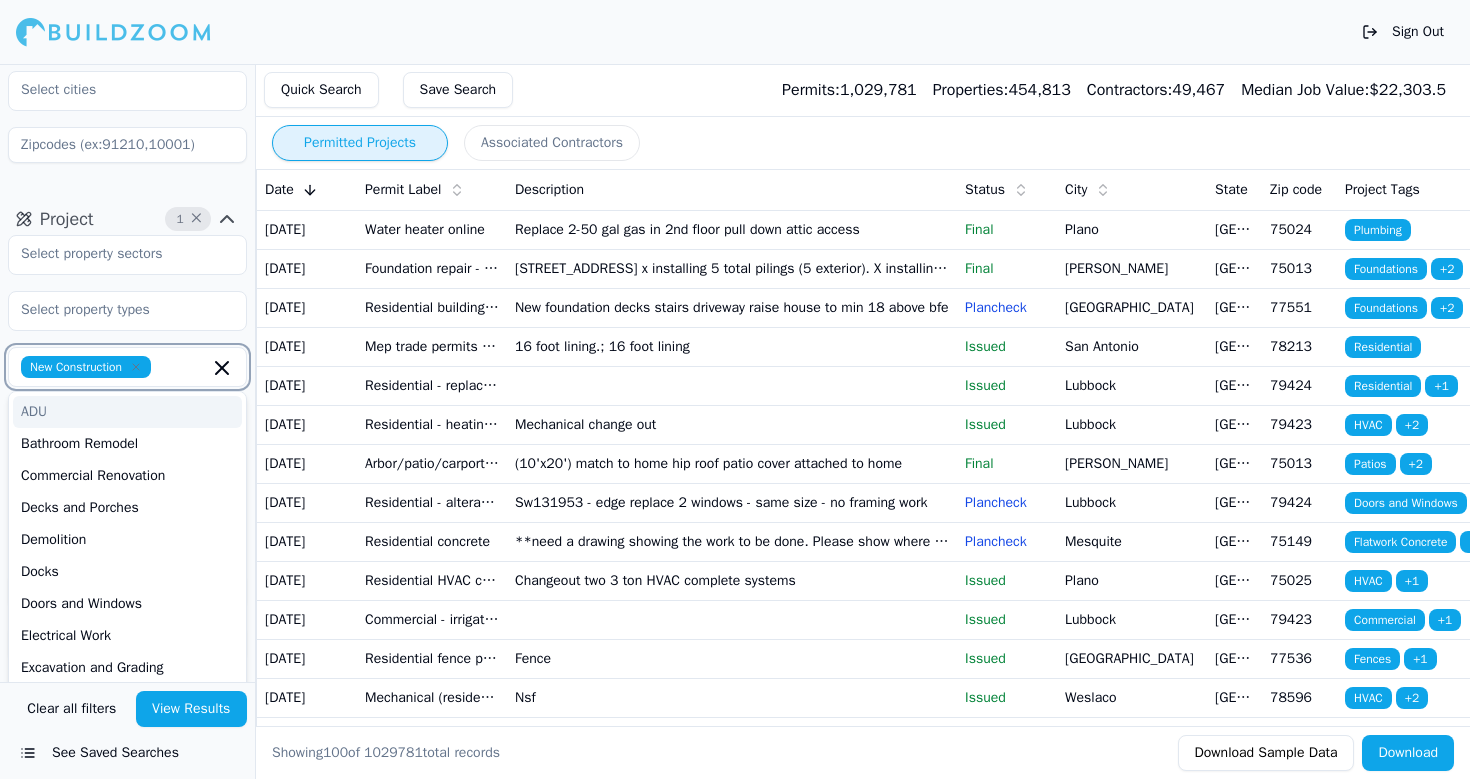 click at bounding box center (184, 367) 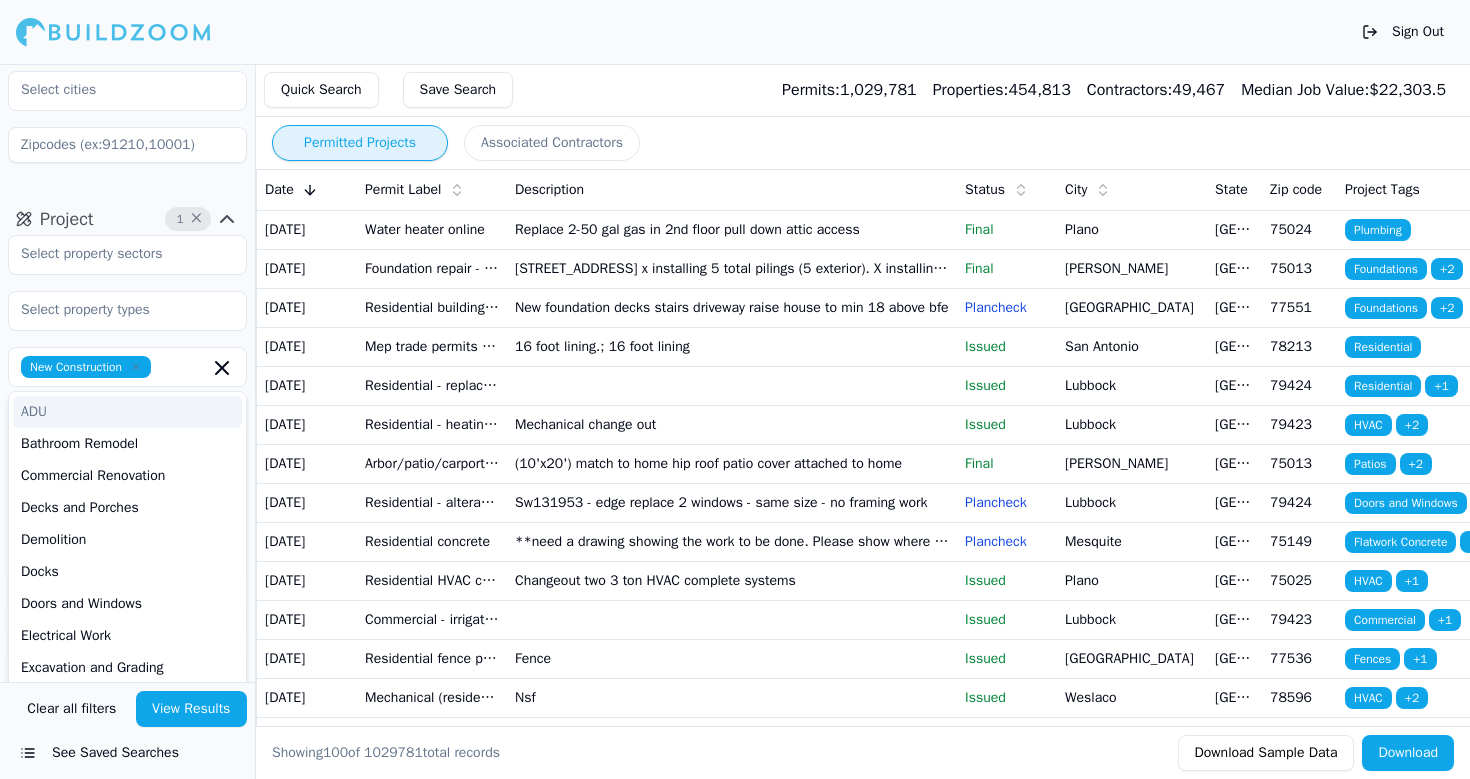 click on "New Construction ADU Bathroom Remodel Commercial Renovation Decks and Porches Demolition Docks Doors and Windows Electrical Work Excavation and Grading Fences Flatwork Concrete Foundations Garage Construction Home Addition HVAC Kitchen Remodel Landscape Mechanical Work Mobile Homes Multi-Room Remodel Patios Paving, Driveways, and Sidewalks Plumbing Pole Barn Pool and Spa Construction Retaining Walls Roofing Sewer Laterals Siding Signage Solar Installation Select project recency" at bounding box center [127, 448] 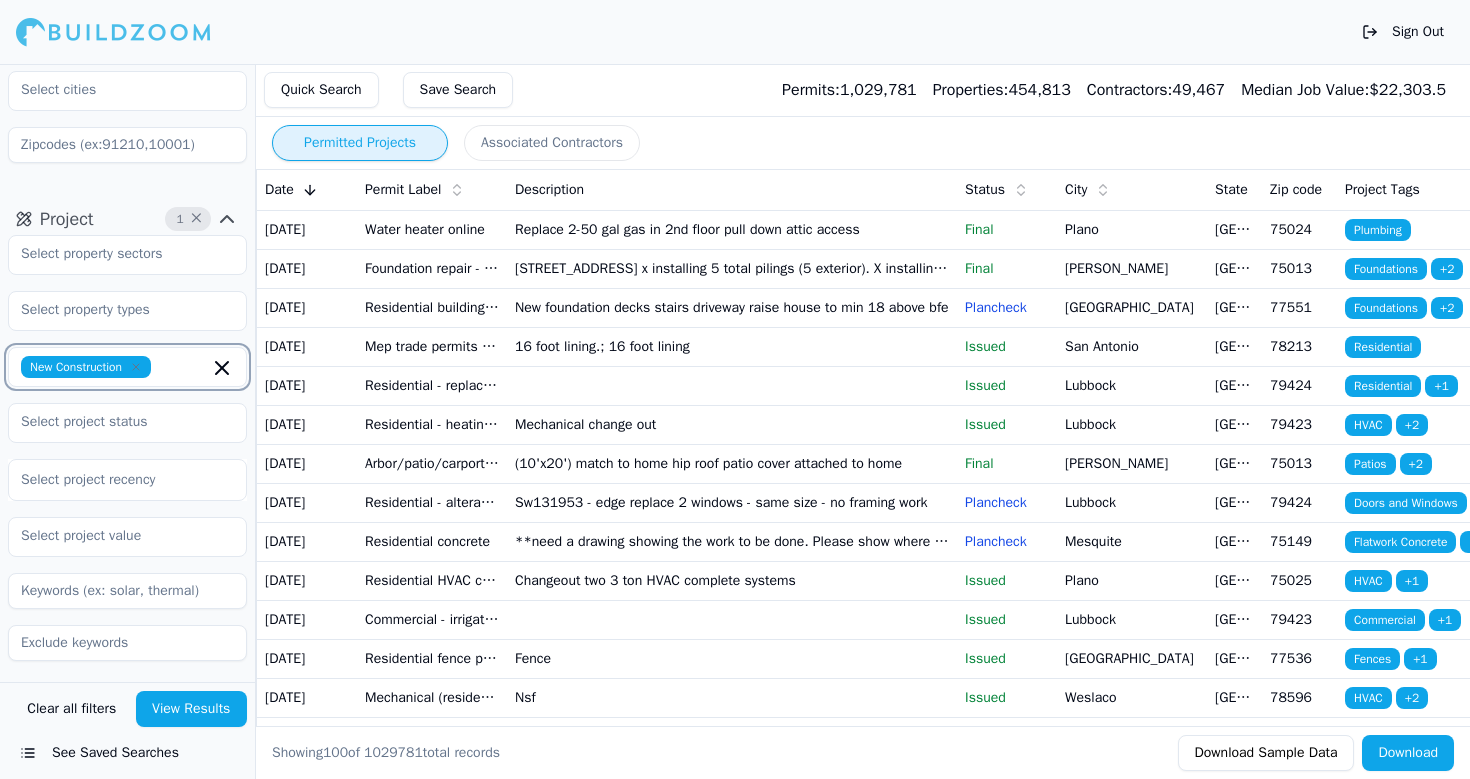 click at bounding box center [184, 367] 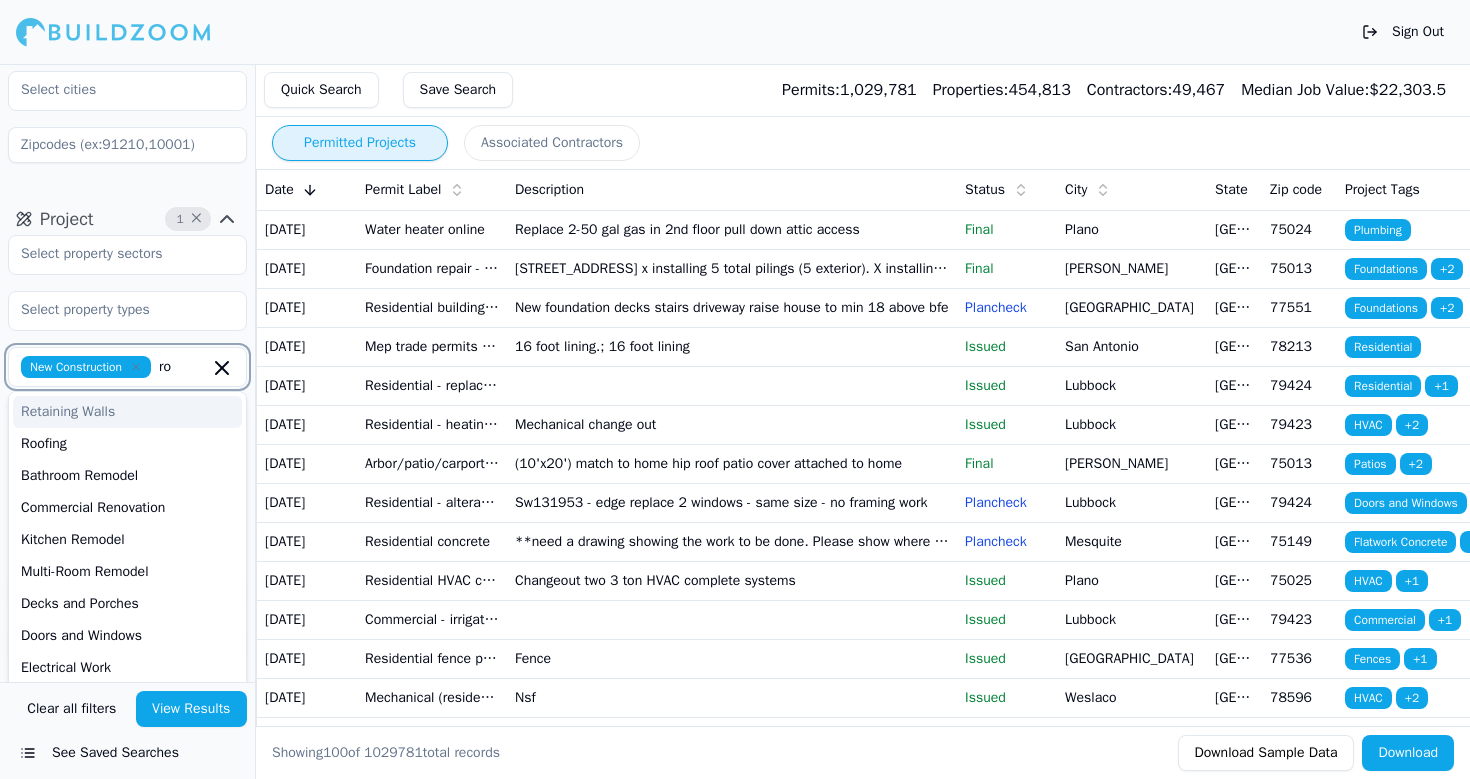 type on "roo" 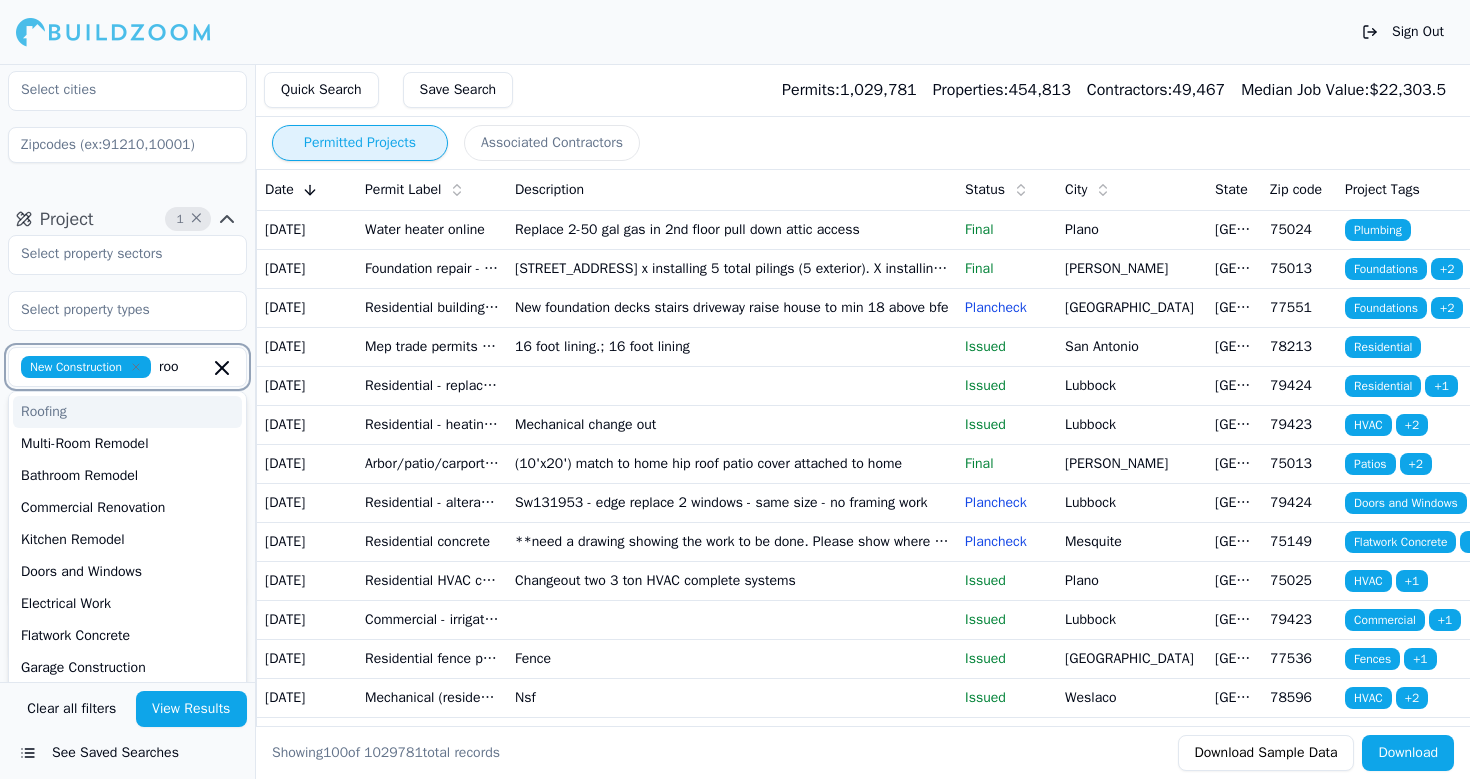 click on "Roofing" at bounding box center [127, 412] 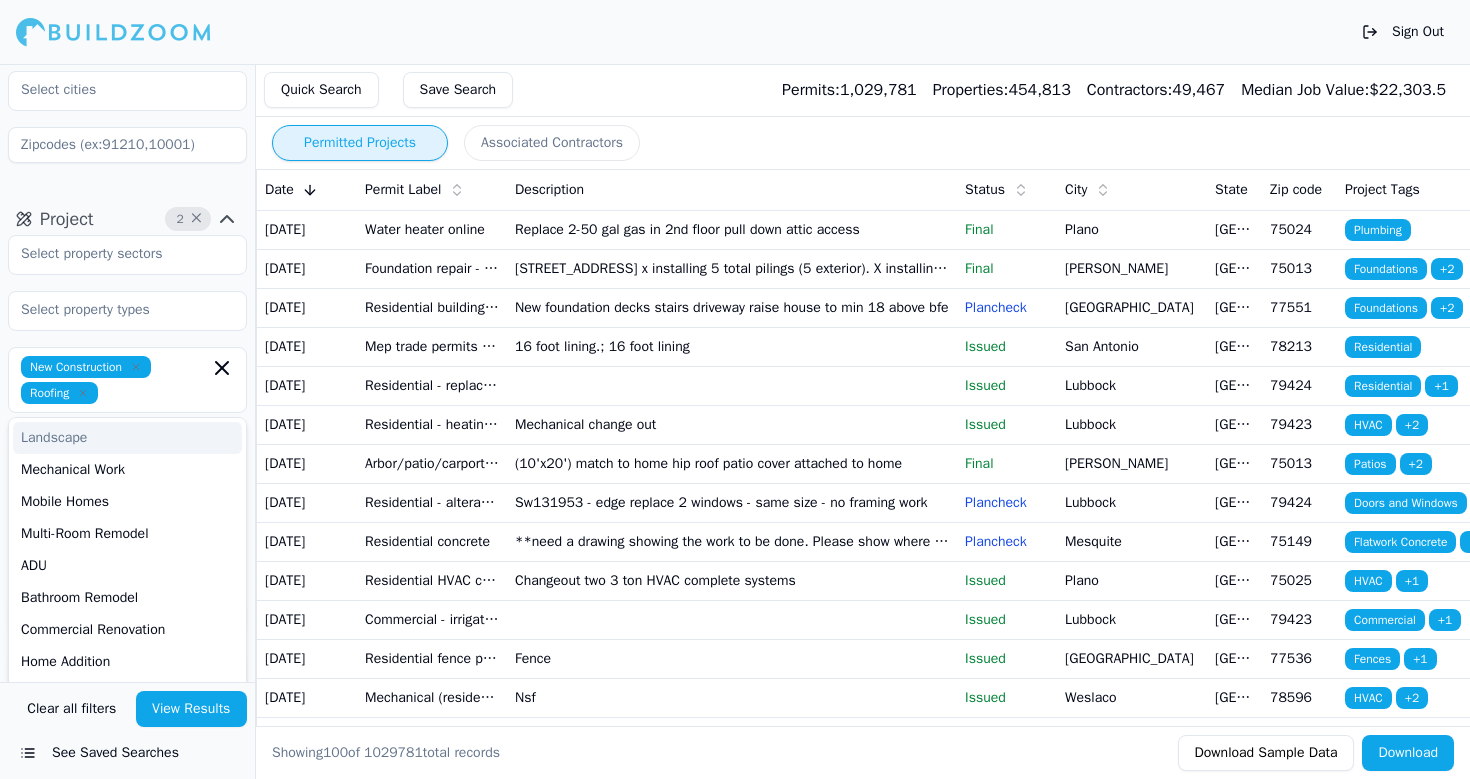click on "New Construction Roofing Landscape Mechanical Work Mobile Homes Multi-Room Remodel ADU Bathroom Remodel Commercial Renovation Home Addition HVAC Kitchen Remodel Decks and Porches Demolition Docks Doors and Windows Electrical Work Excavation and Grading Fences Flatwork Concrete Foundations Garage Construction Patios Paving, Driveways, and Sidewalks Plumbing Pole Barn Pool and Spa Construction Retaining Walls Sewer Laterals Siding Signage Solar Installation Select project recency" at bounding box center (127, 461) 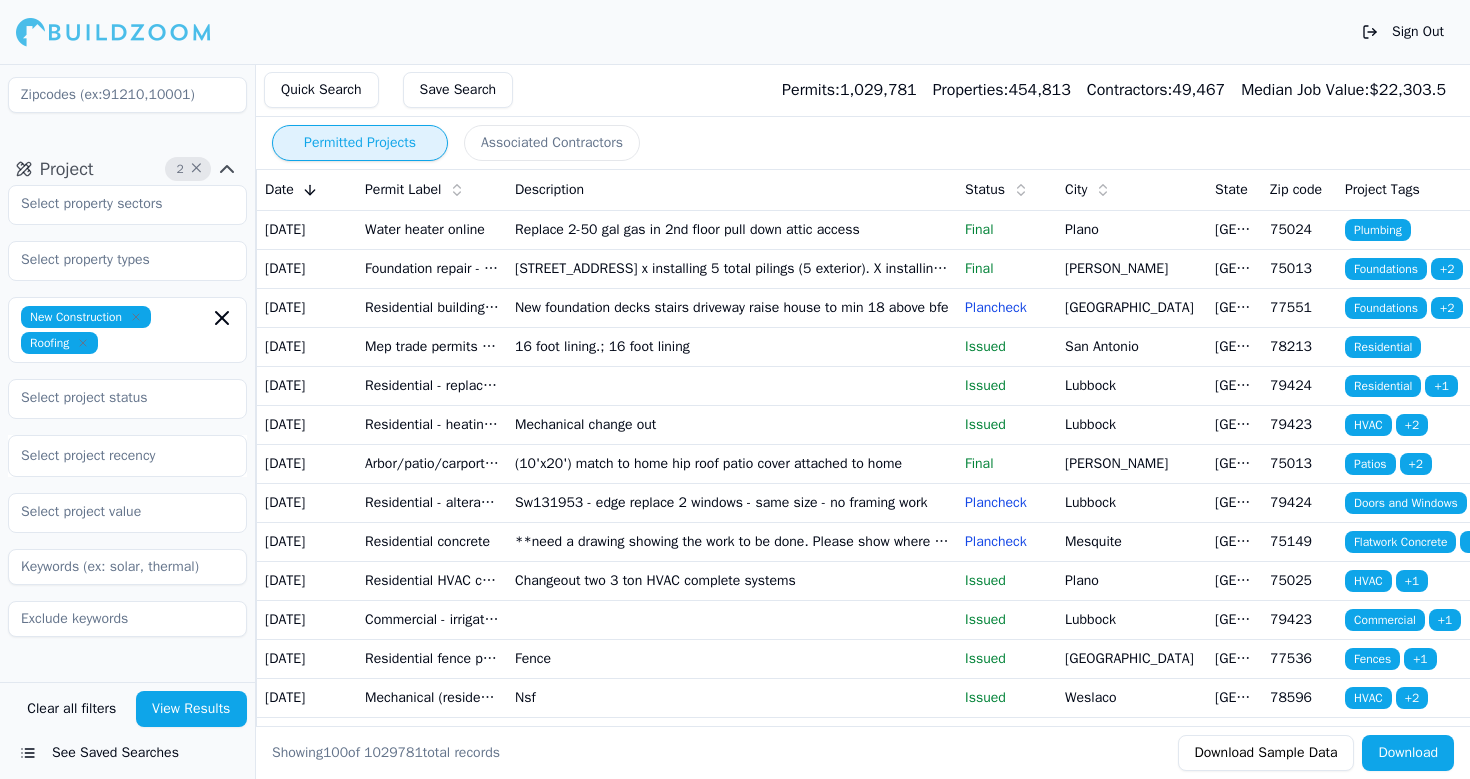scroll, scrollTop: 270, scrollLeft: 0, axis: vertical 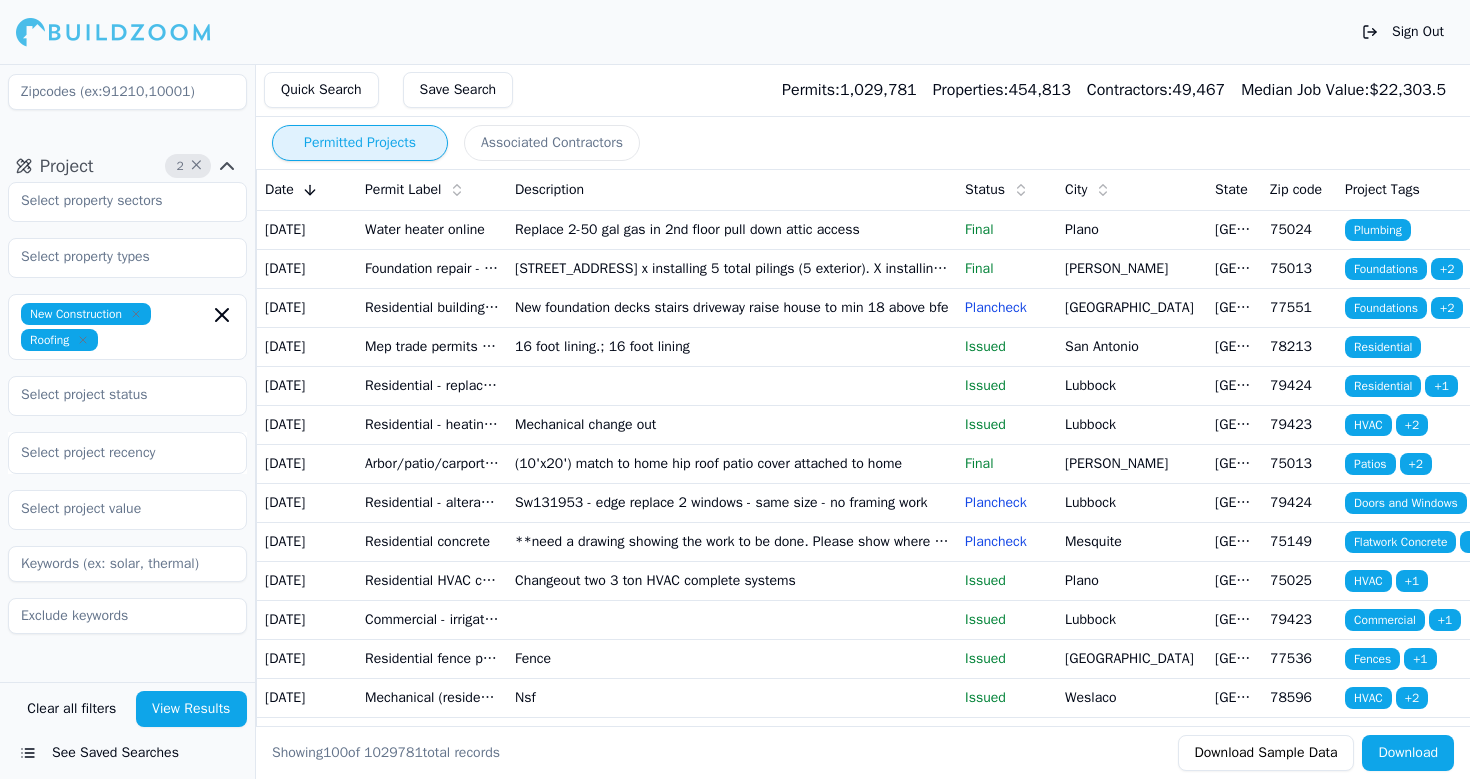 click at bounding box center [127, 453] 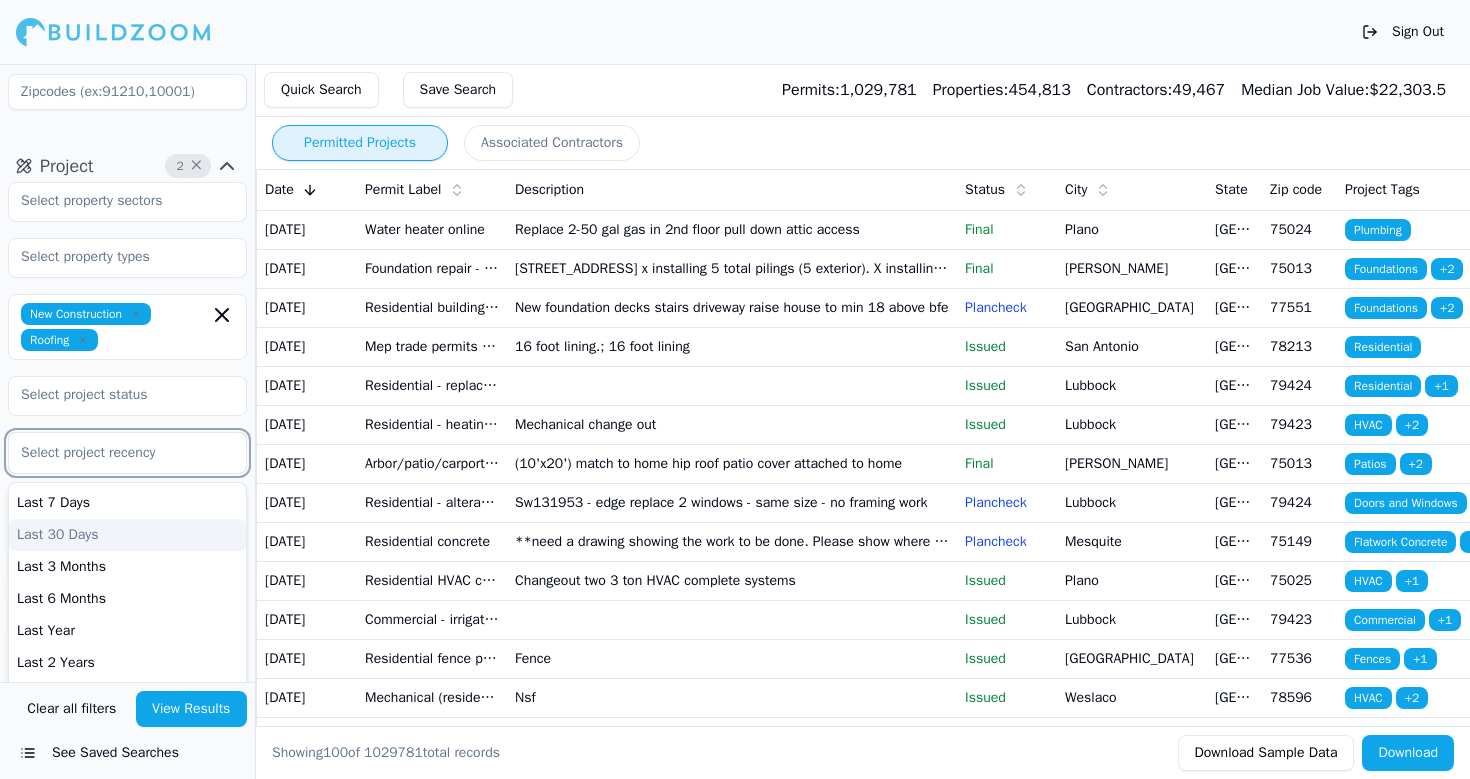 click on "Last 30 Days" at bounding box center (127, 535) 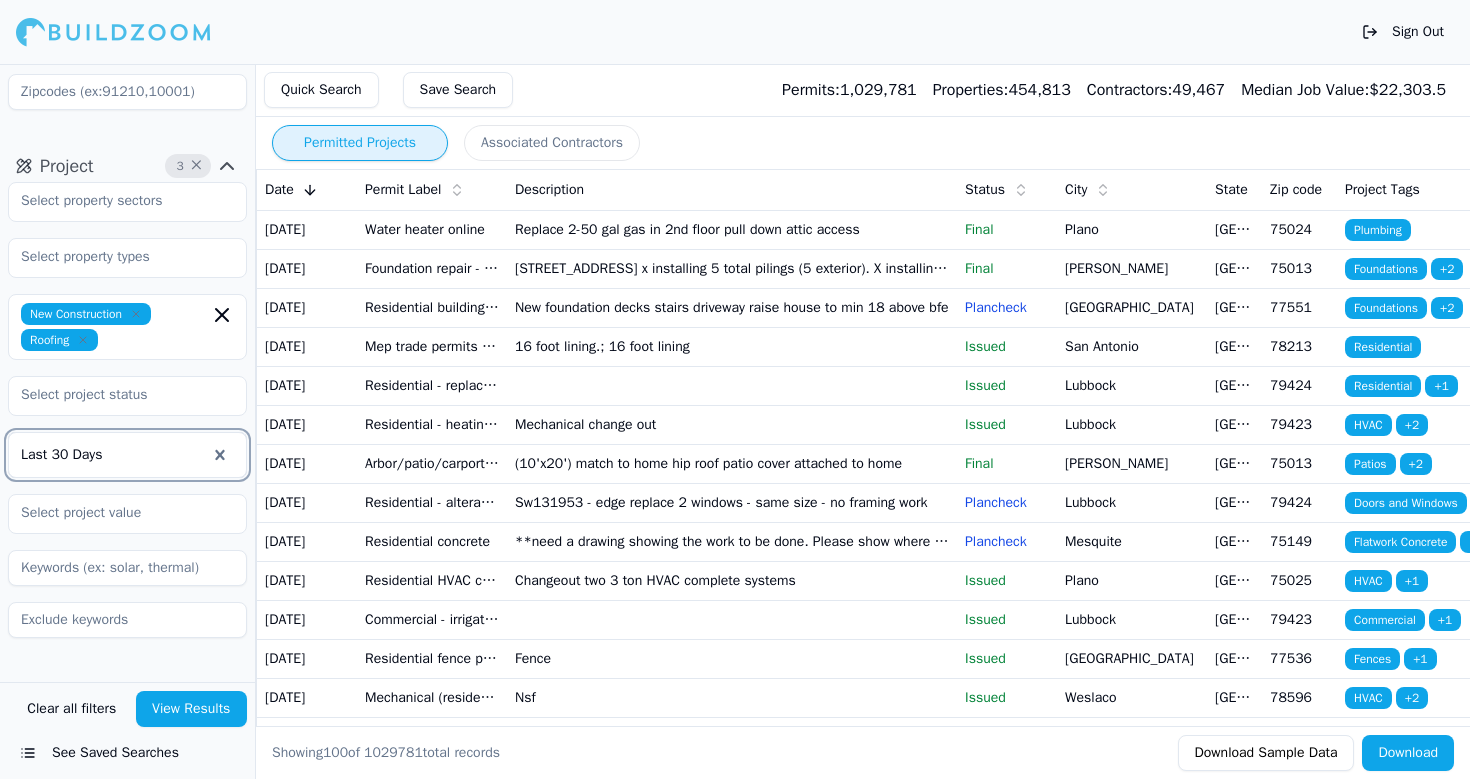 scroll, scrollTop: 274, scrollLeft: 0, axis: vertical 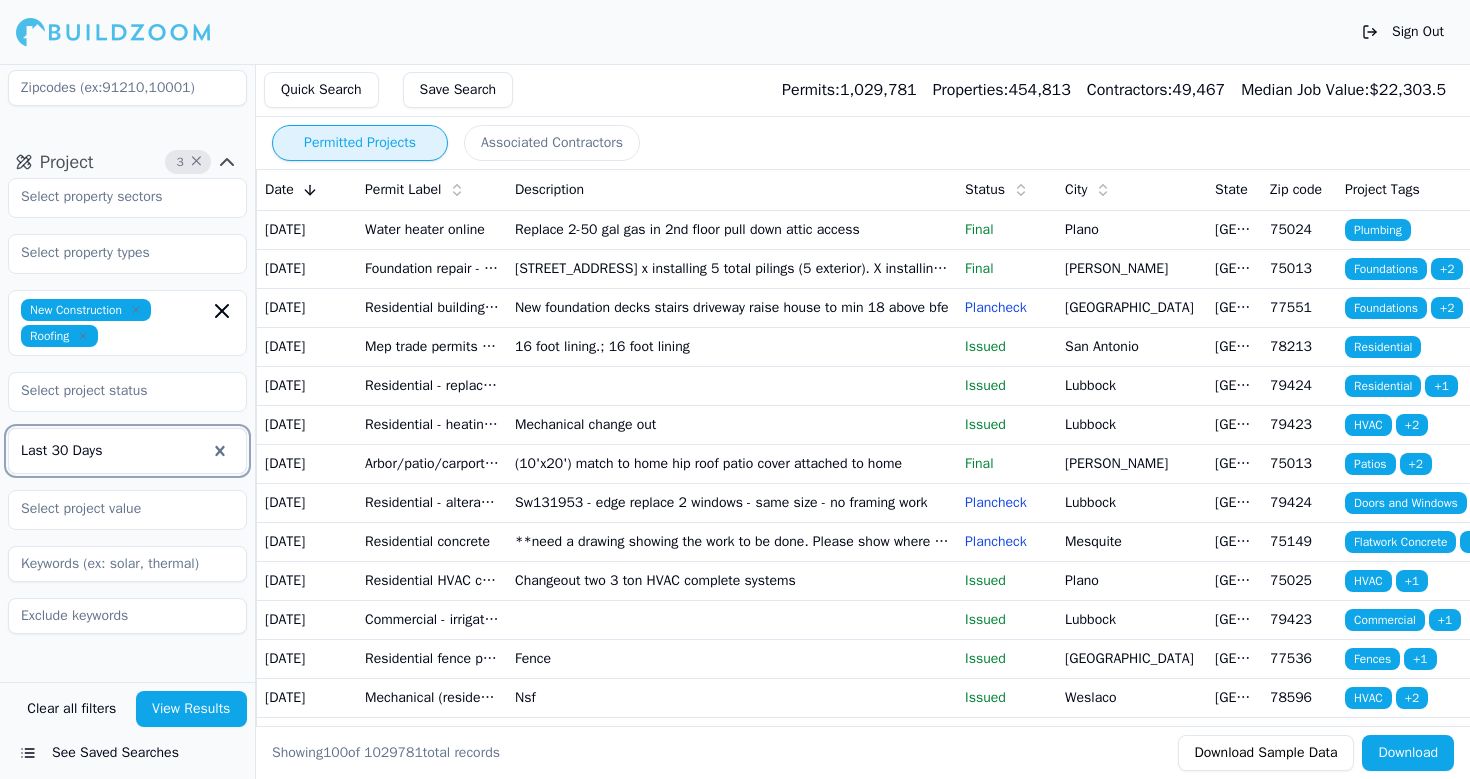 click 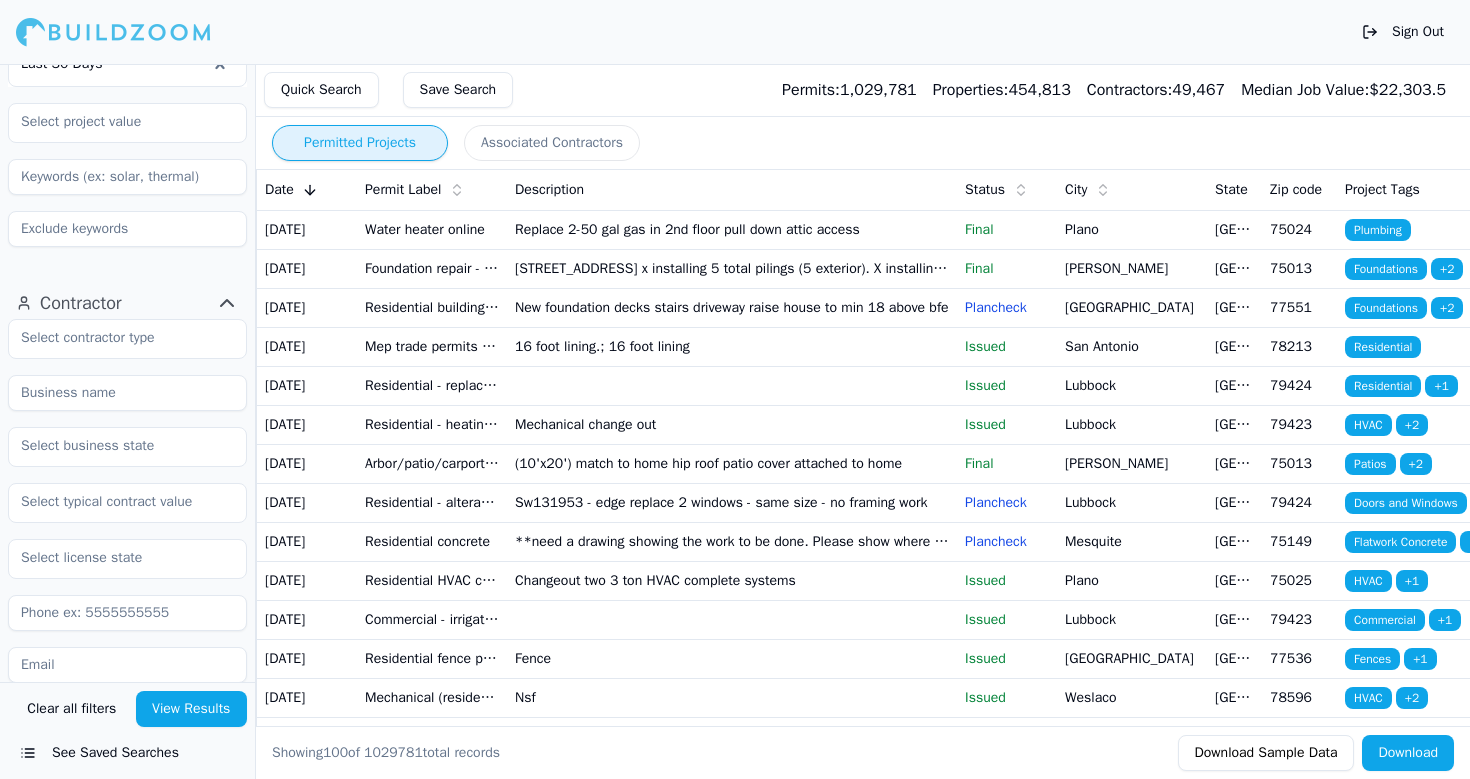 scroll, scrollTop: 668, scrollLeft: 0, axis: vertical 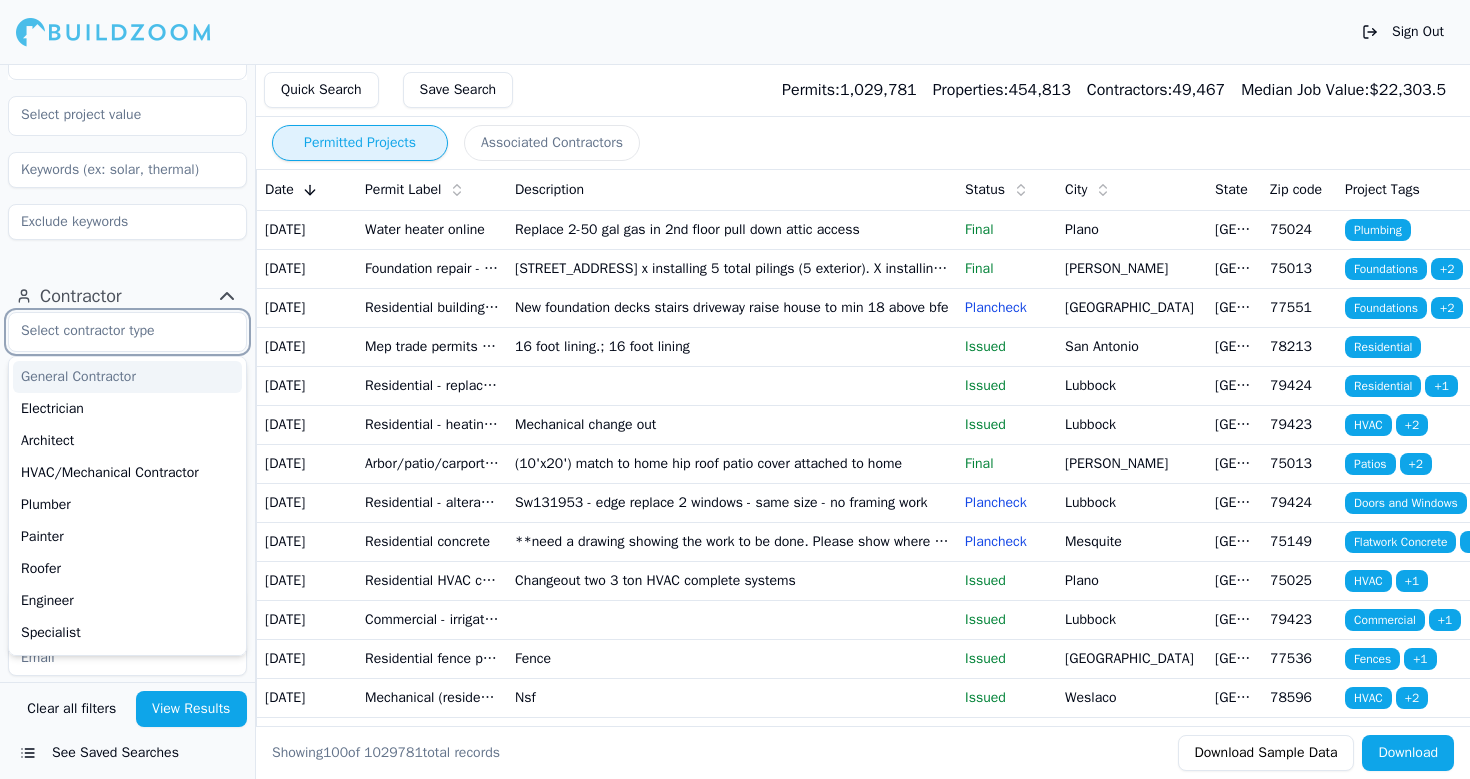 click at bounding box center [115, 331] 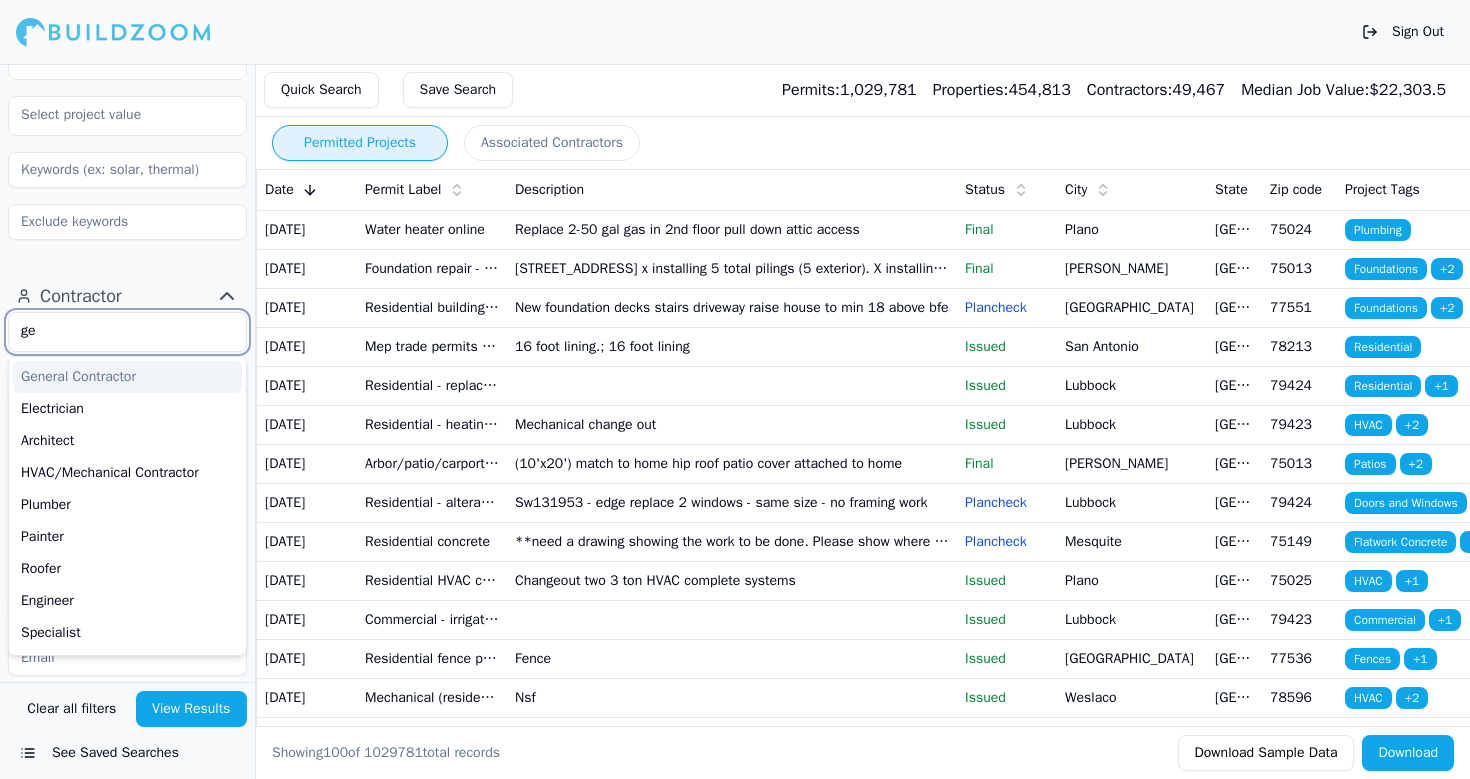 type on "gen" 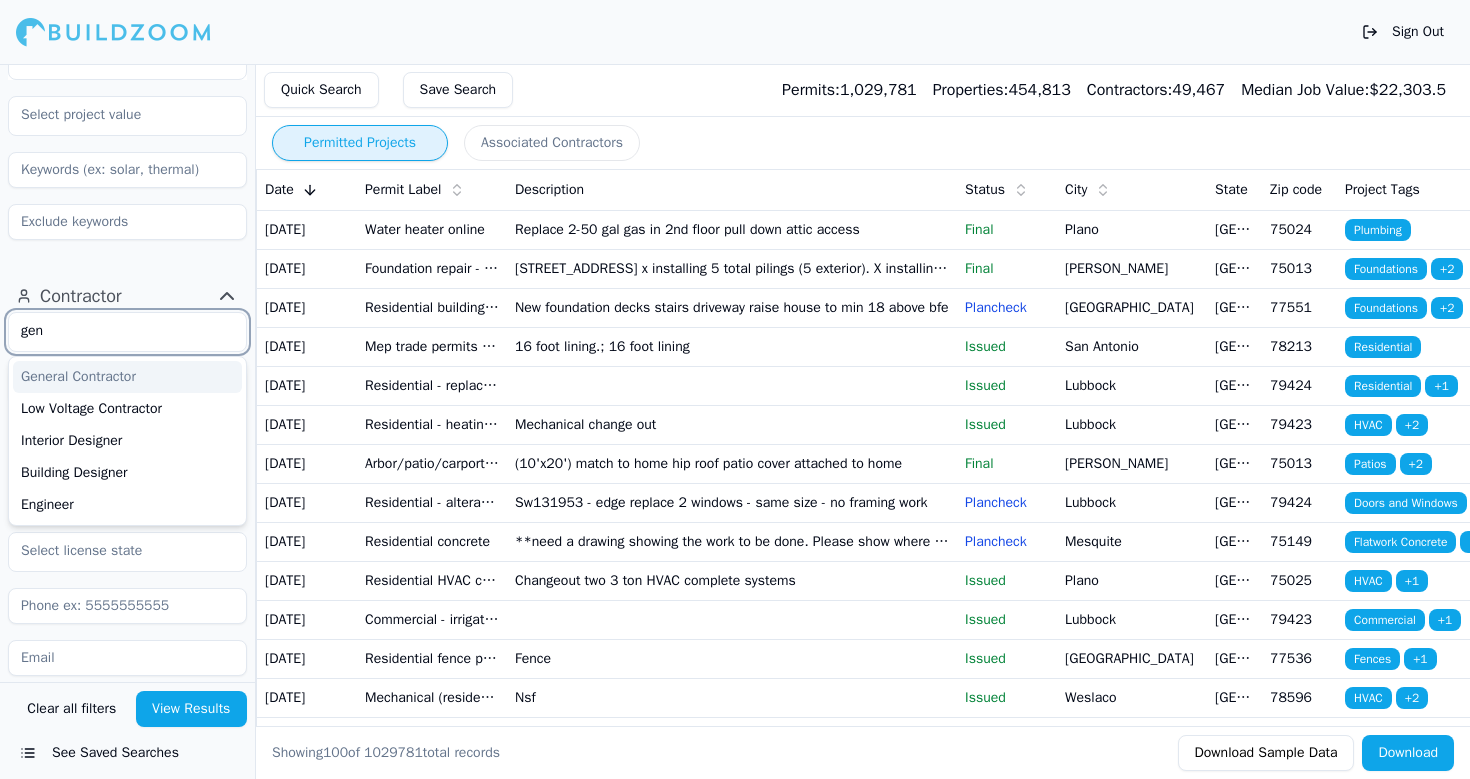 click on "General Contractor" at bounding box center [127, 377] 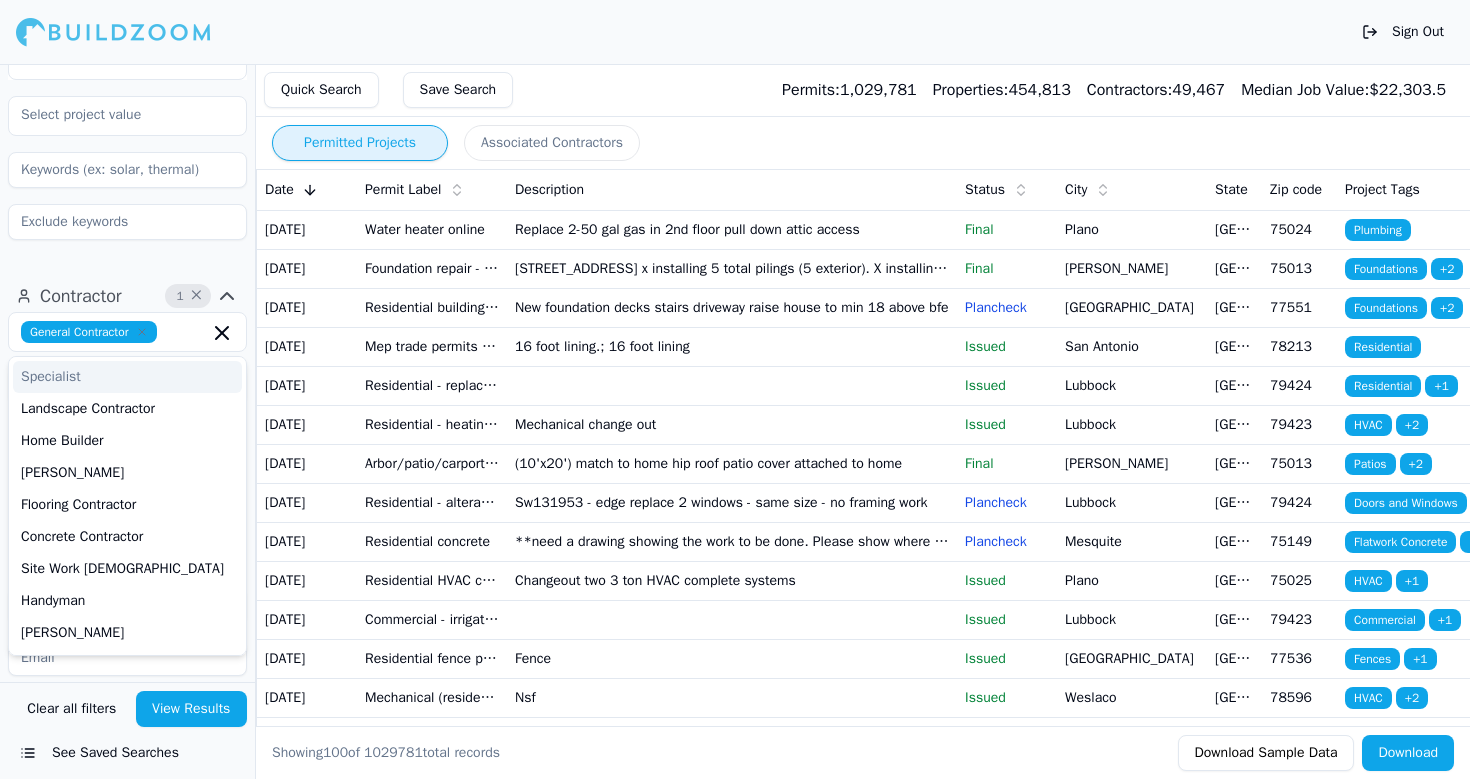 click on "Location 1 × Austin-[GEOGRAPHIC_DATA]-[GEOGRAPHIC_DATA], [GEOGRAPHIC_DATA] Project 3 × New Construction Roofing Last 30 Days Contractor 1 × General Contractor Specialist Landscape Contractor Home Builder [PERSON_NAME] Flooring Contractor Concrete [DEMOGRAPHIC_DATA] Site Work [DEMOGRAPHIC_DATA] Handyman [PERSON_NAME] Swimming Pool Contractor Exterior Contractor Drywall and Plaster Contractor Stone and Tile Contractor Ironworkers/Welder Sign Contractor Fencing Contractor Window Contractor Low Voltage Contractor Solar Contractor Insulation/Acoustic Contractor Restoration Specialist Interior Designer Environmental Services Contractor Building Designer Electrician Architect HVAC/Mechanical Contractor Plumber Painter Roofer Engineer Large Scale Builder Foundation Contractor Fire Protection Contractor Verified License Has Phone Has Email Has Permits Min Permits (All Time) Permits Last 4 Years Min Max" at bounding box center [127, 373] 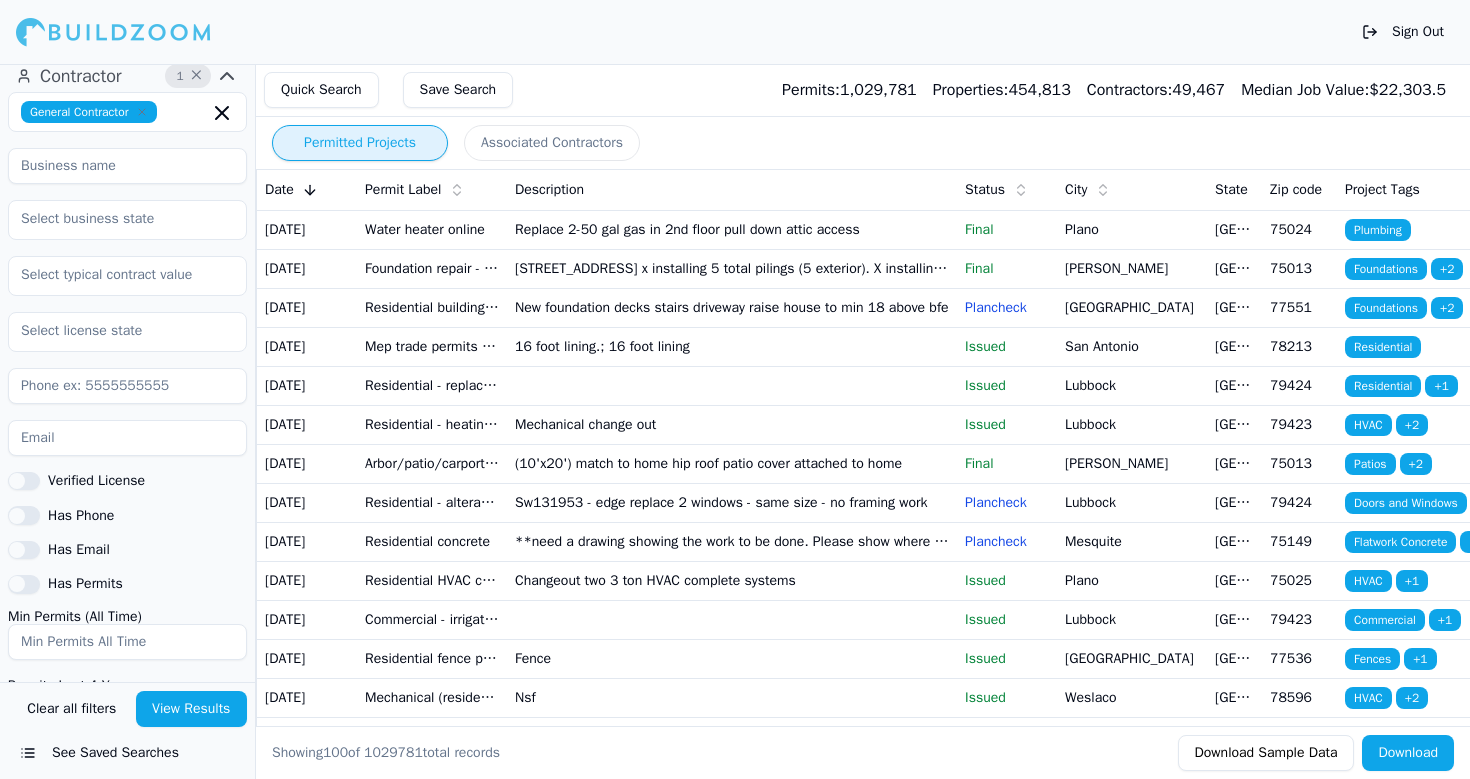 scroll, scrollTop: 916, scrollLeft: 0, axis: vertical 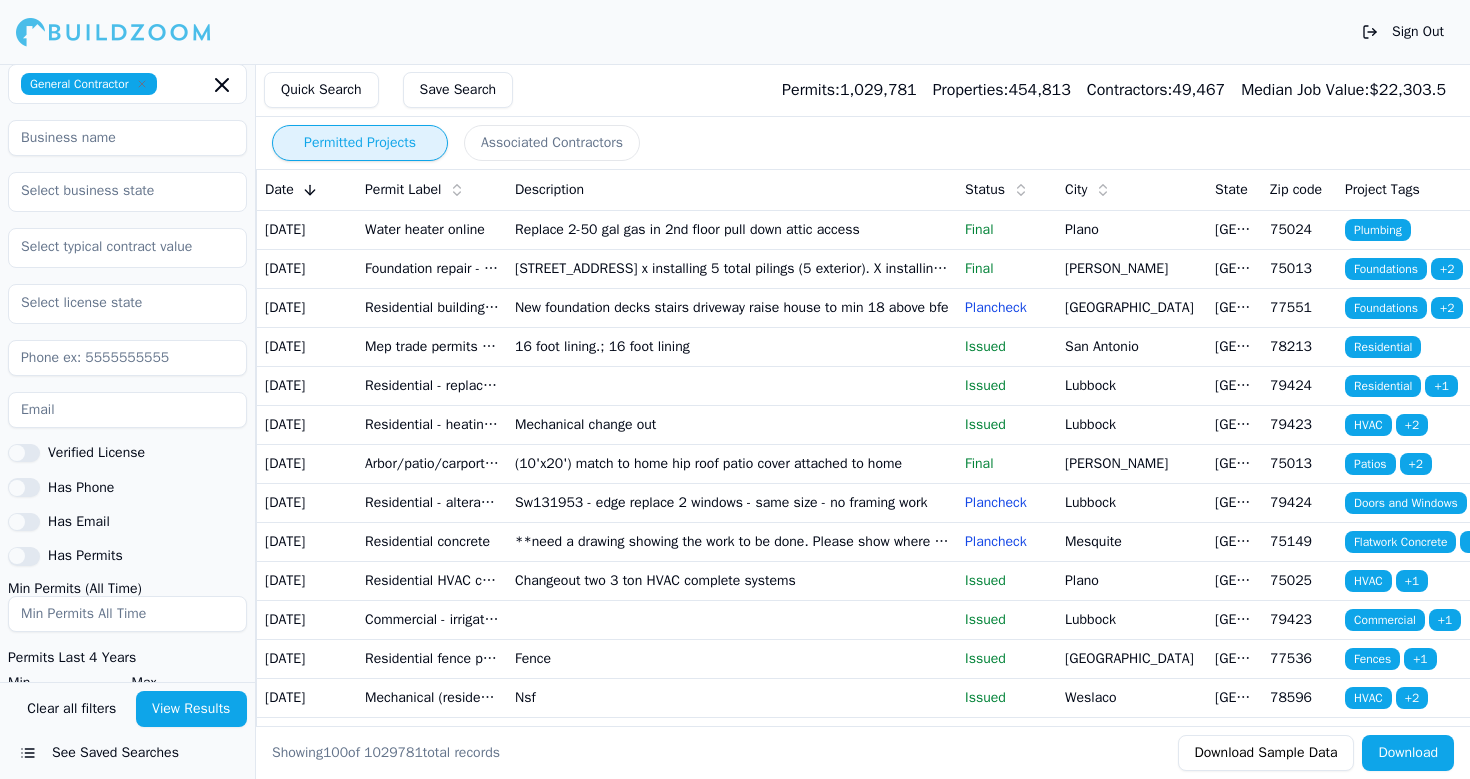 click on "View Results" at bounding box center [192, 709] 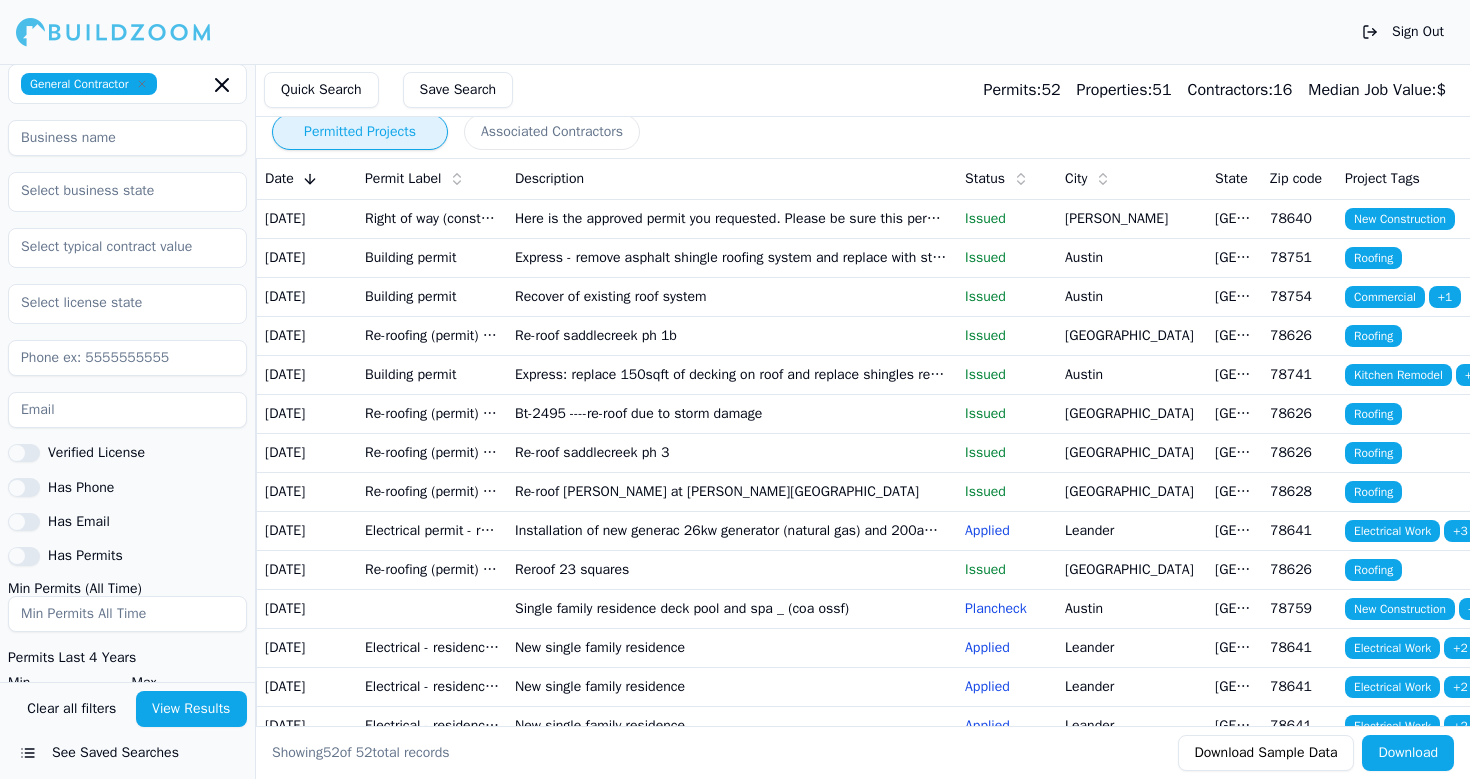 scroll, scrollTop: 0, scrollLeft: 0, axis: both 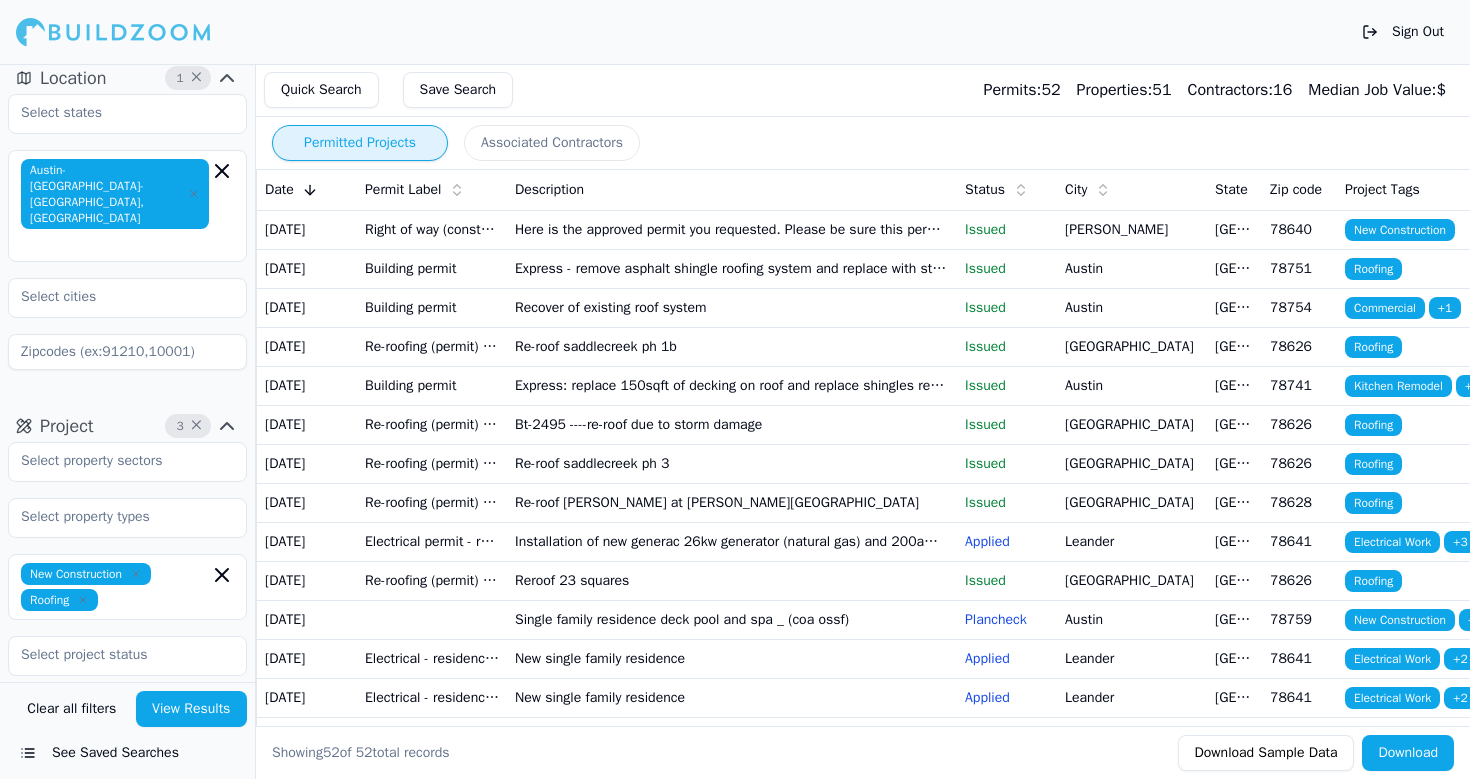 click on "New Construction Roofing Last 30 Days" at bounding box center (127, 670) 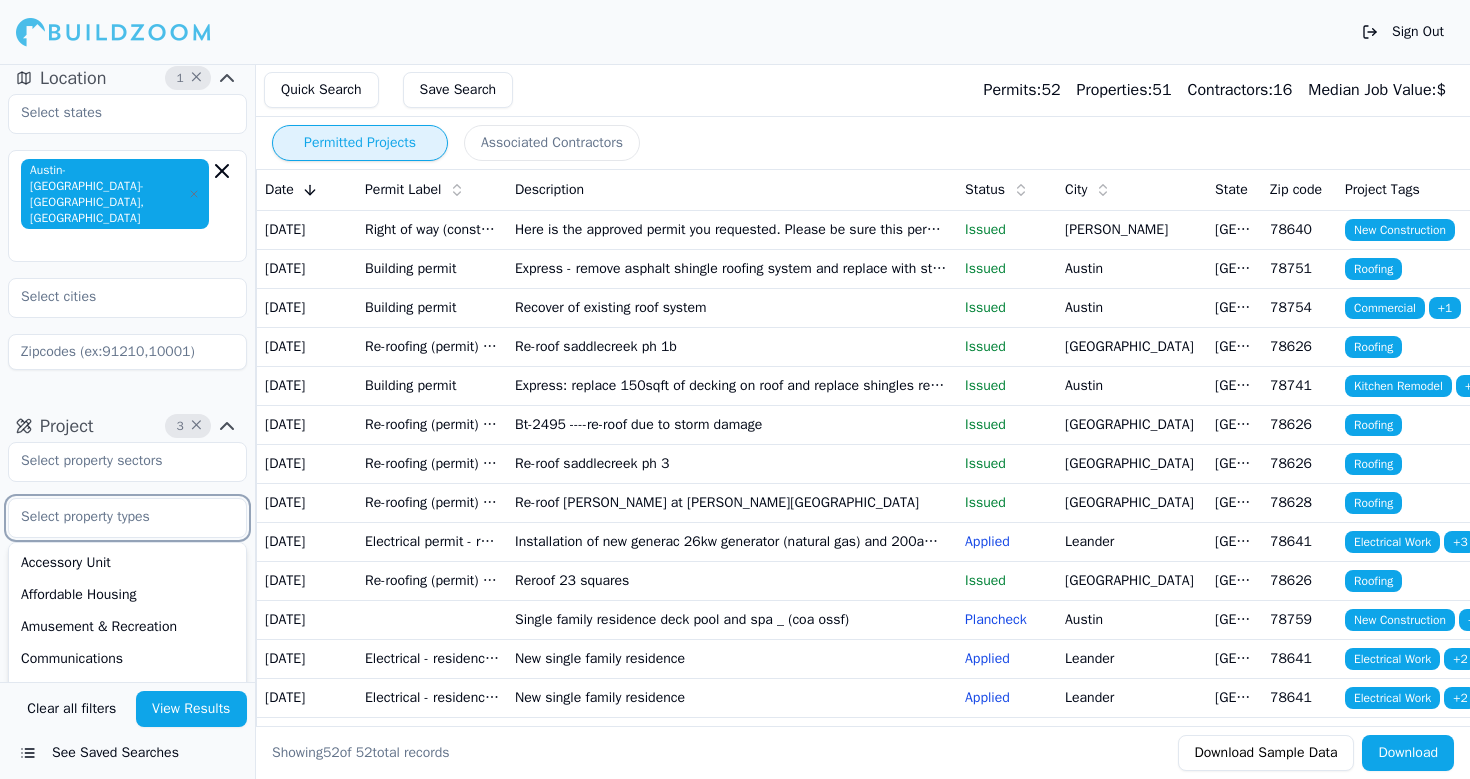 click at bounding box center [115, 517] 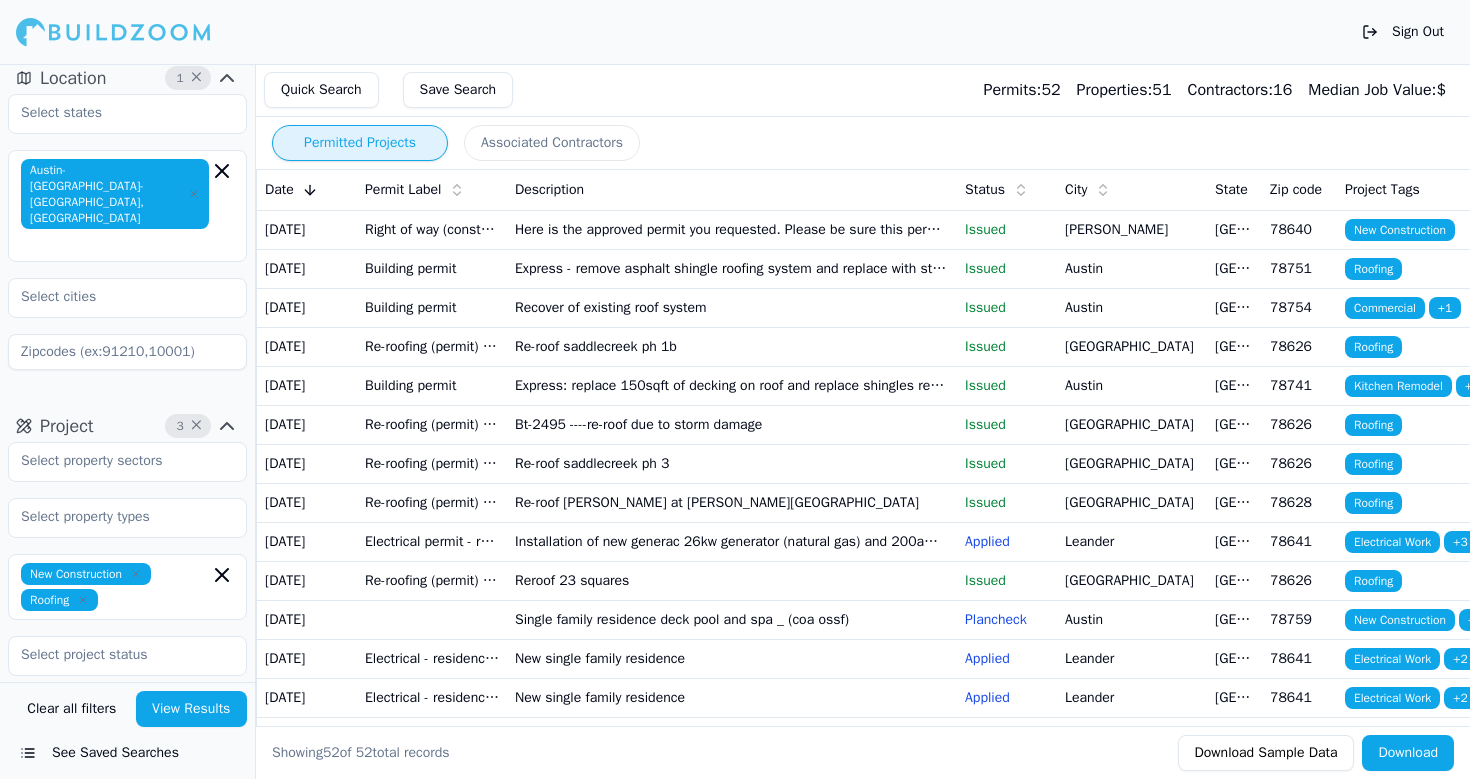 click on "New Construction Roofing Last 30 Days" at bounding box center [127, 670] 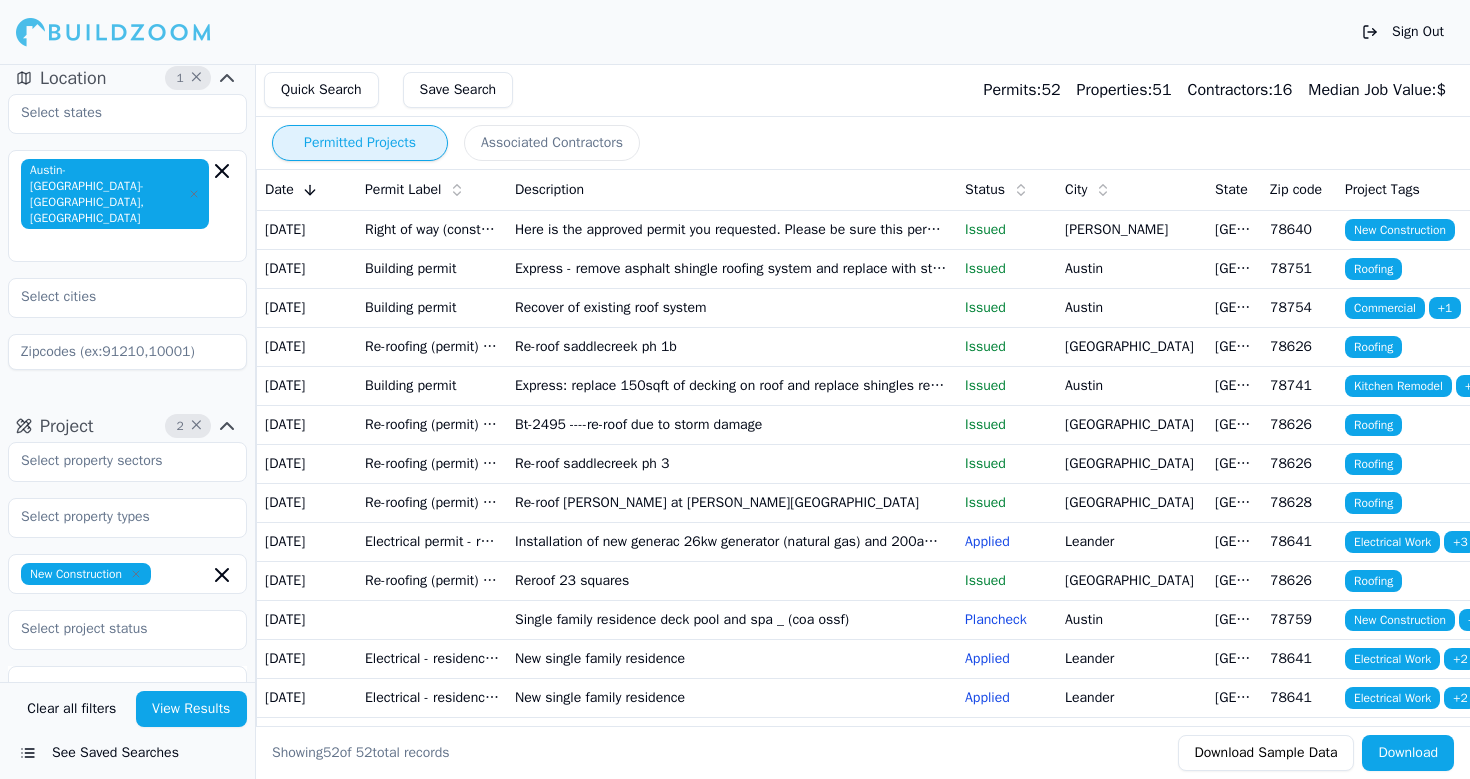 click on "View Results" at bounding box center (192, 709) 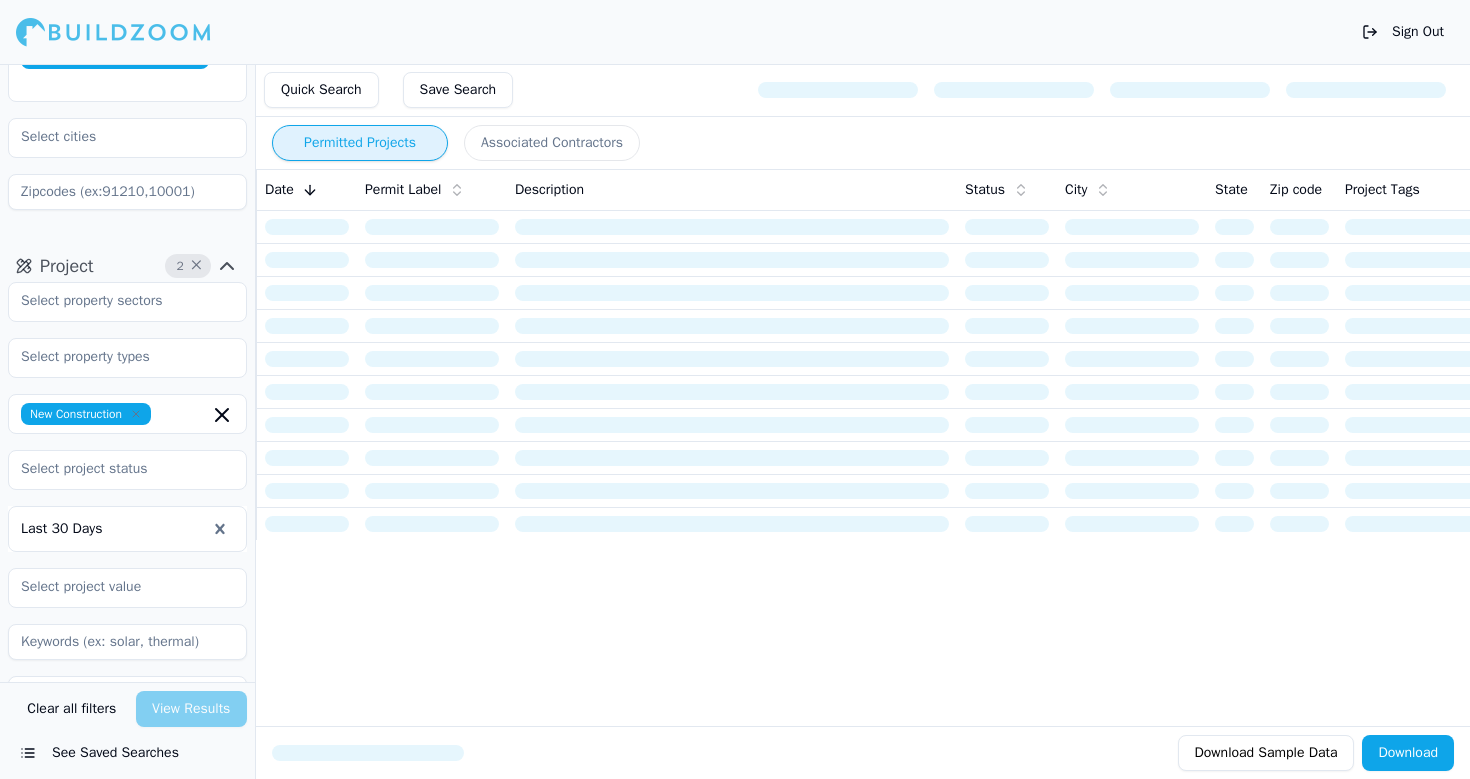 scroll, scrollTop: 271, scrollLeft: 0, axis: vertical 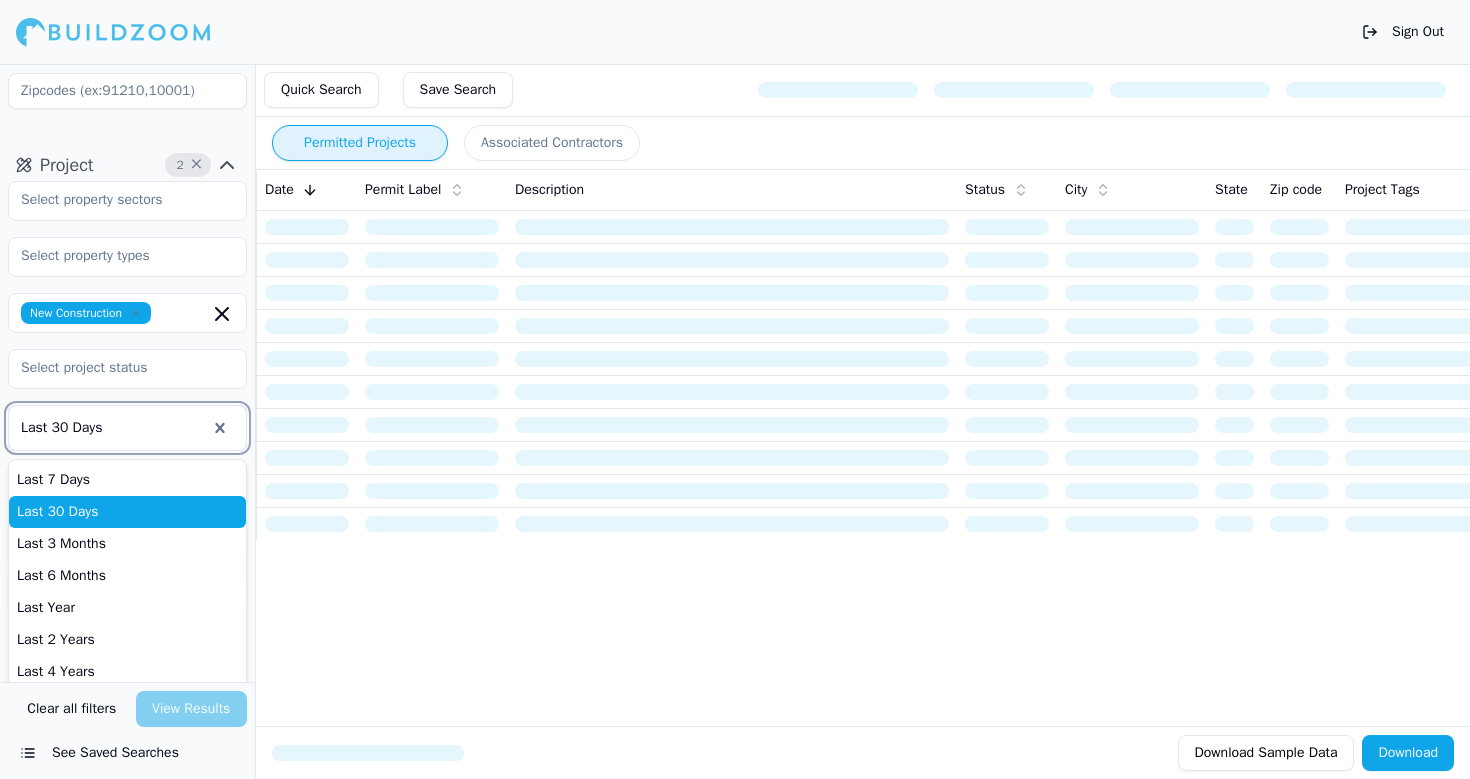 click at bounding box center (113, 428) 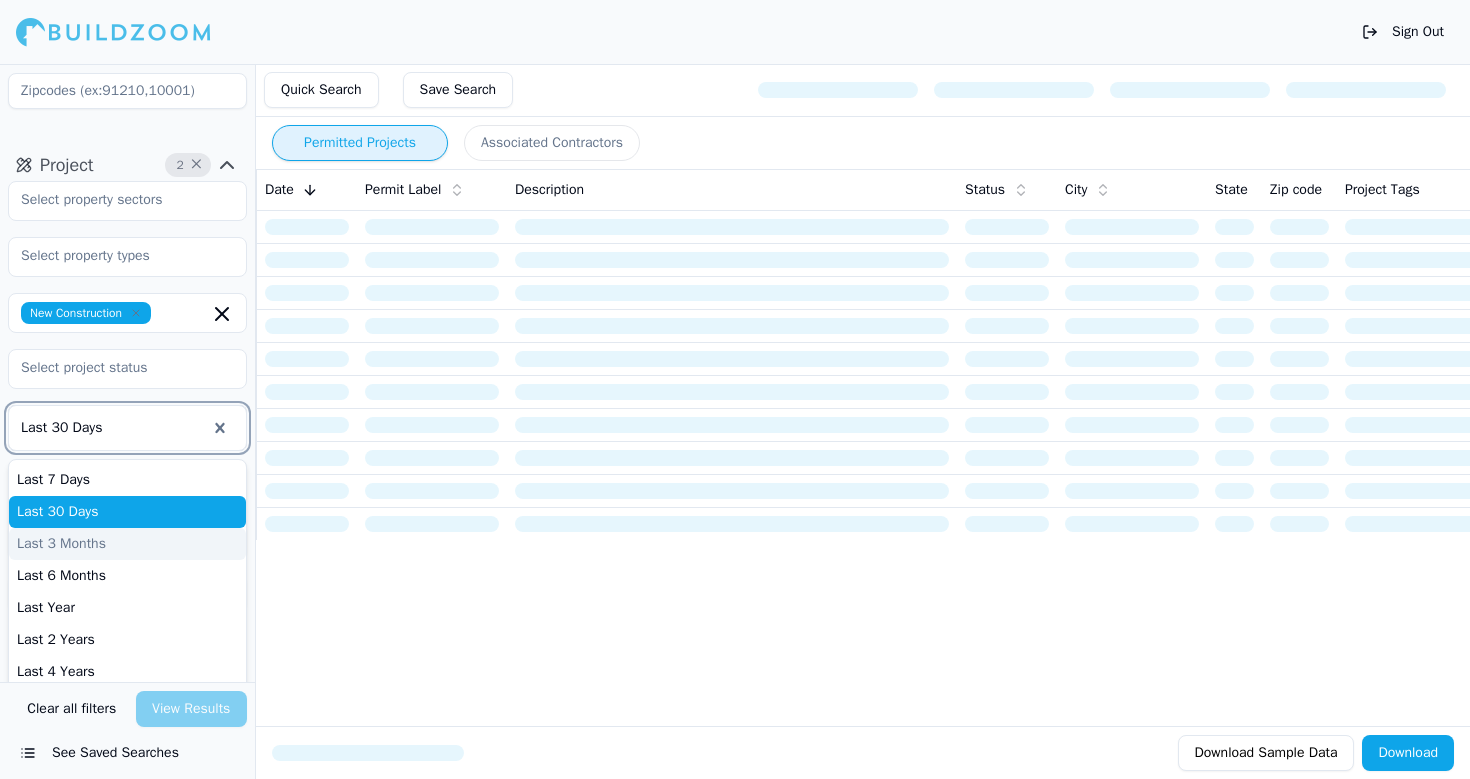 click on "Last 3 Months" at bounding box center [127, 544] 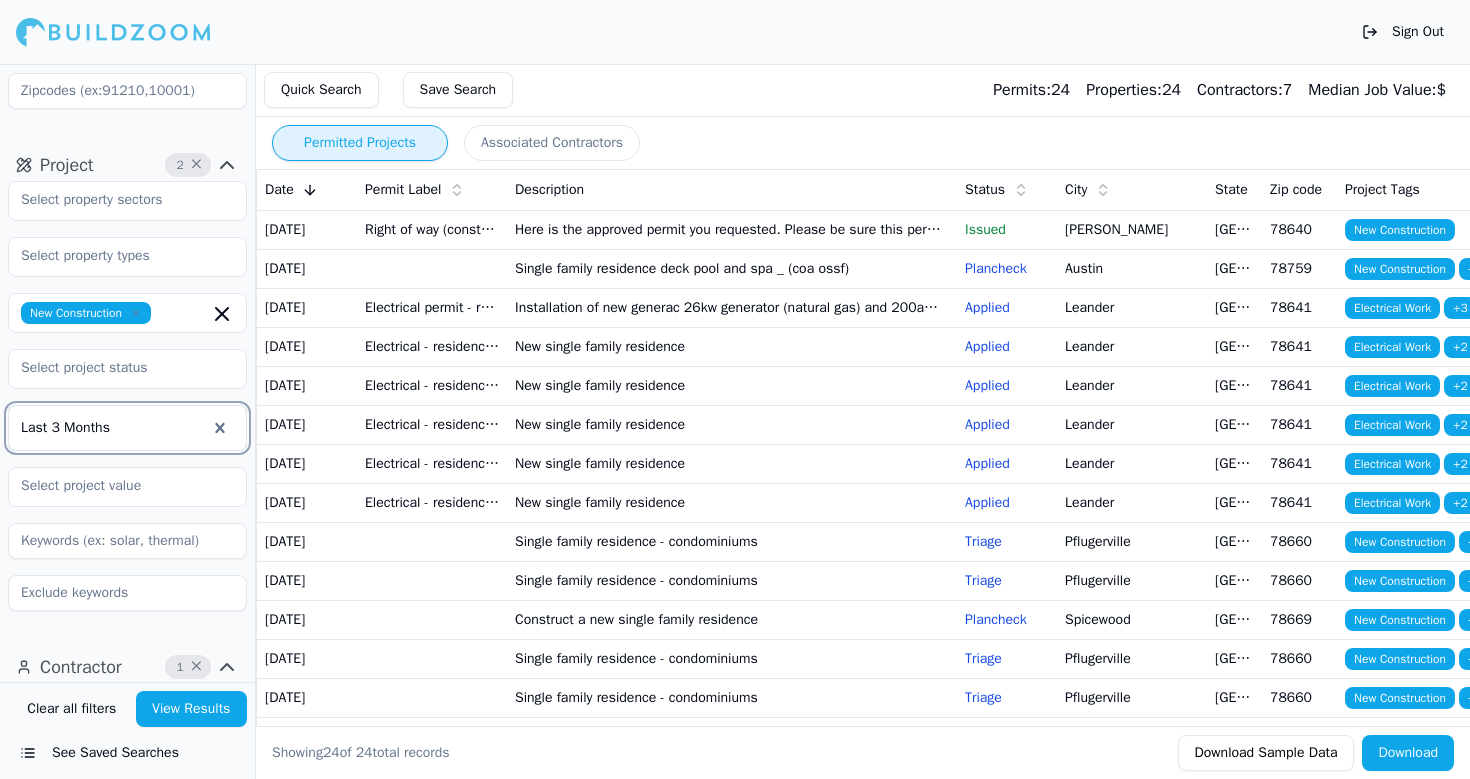 click on "View Results" at bounding box center (192, 709) 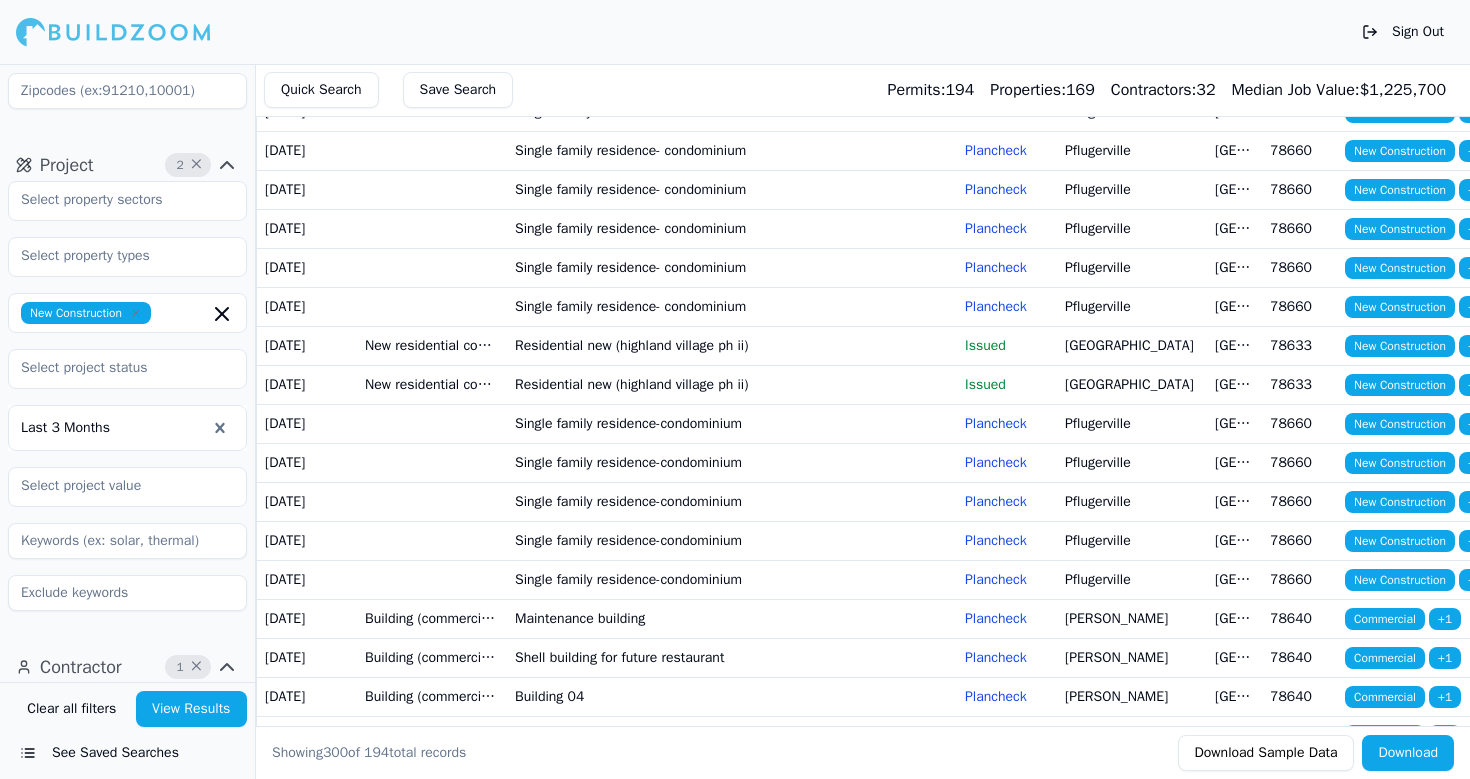 scroll, scrollTop: 0, scrollLeft: 0, axis: both 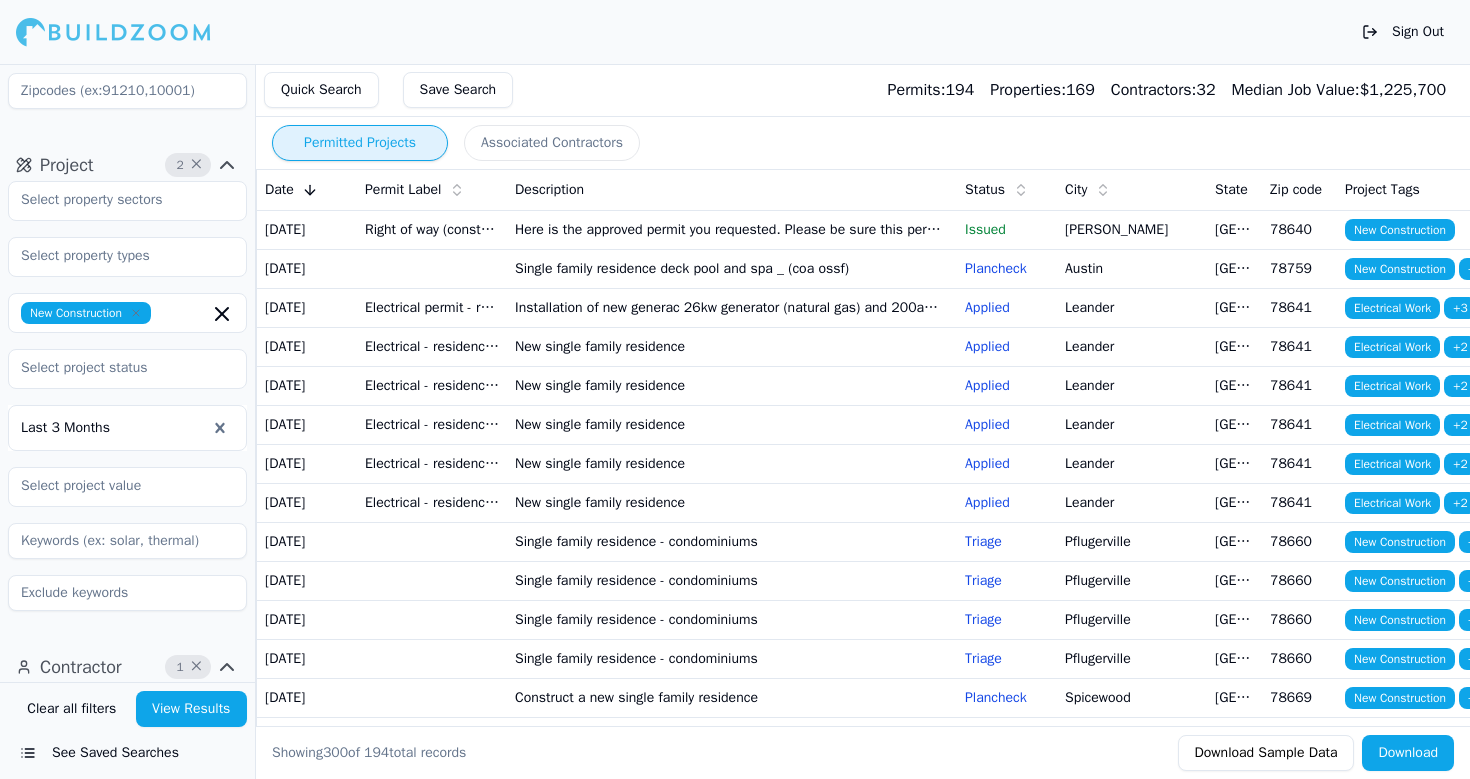 click on "[DATE]" at bounding box center (307, 268) 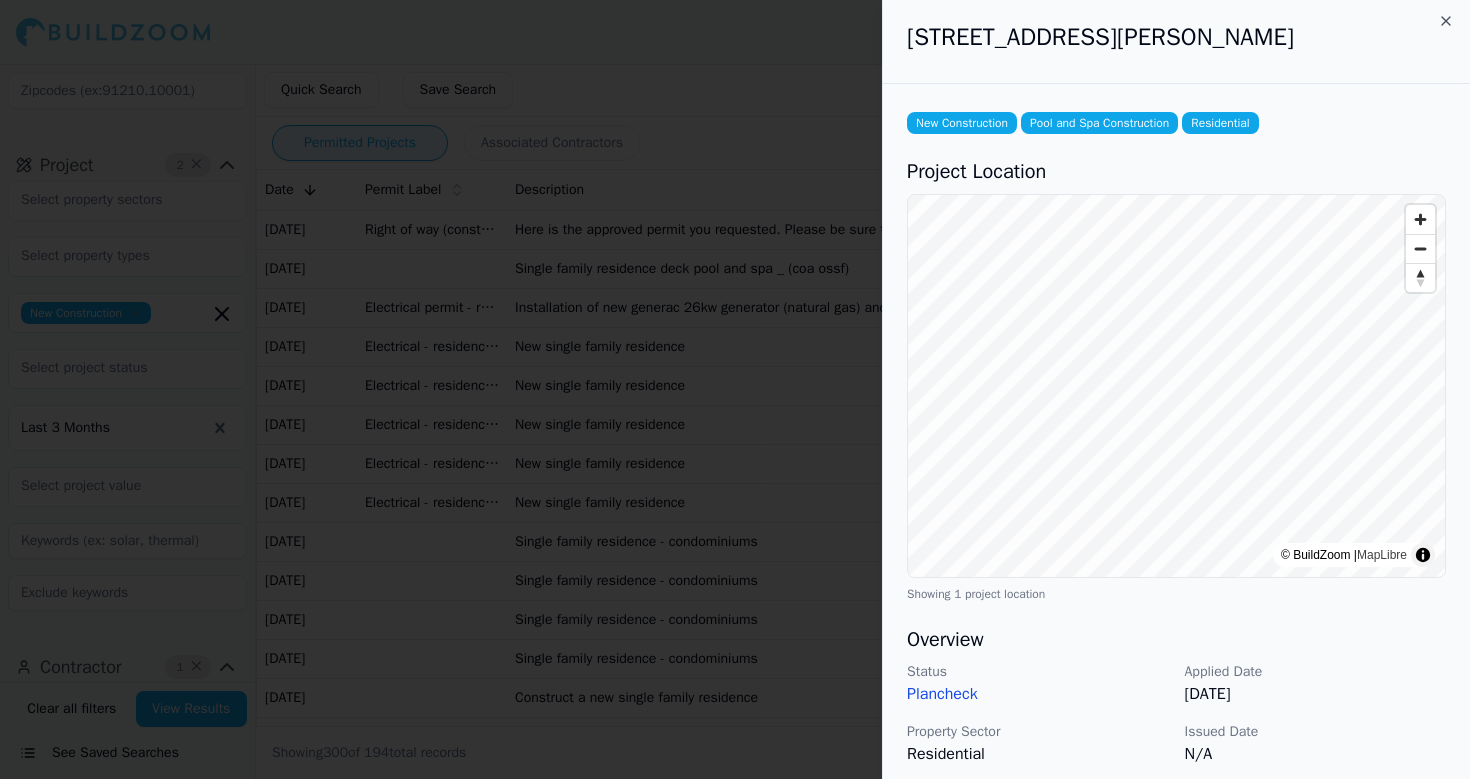 scroll, scrollTop: 0, scrollLeft: 0, axis: both 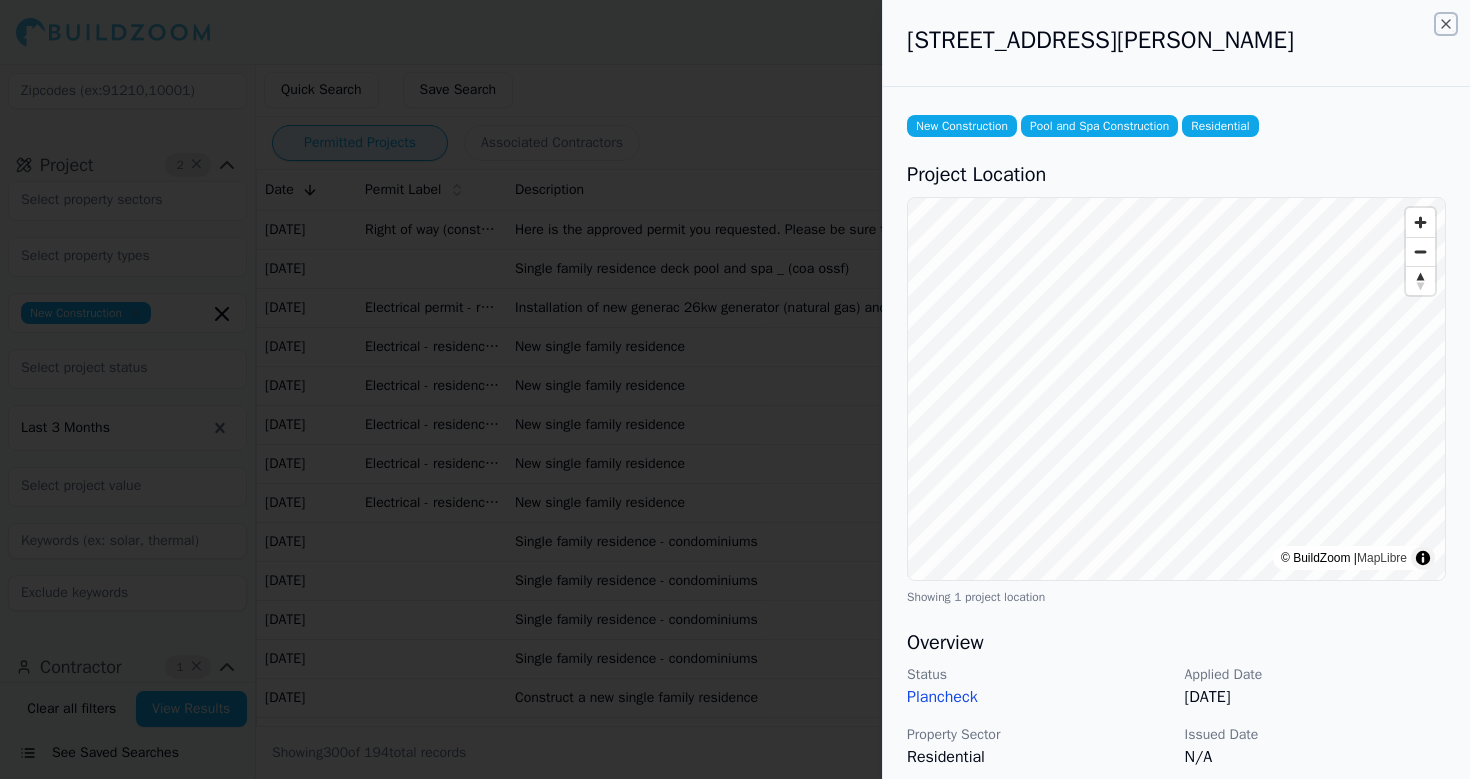 click 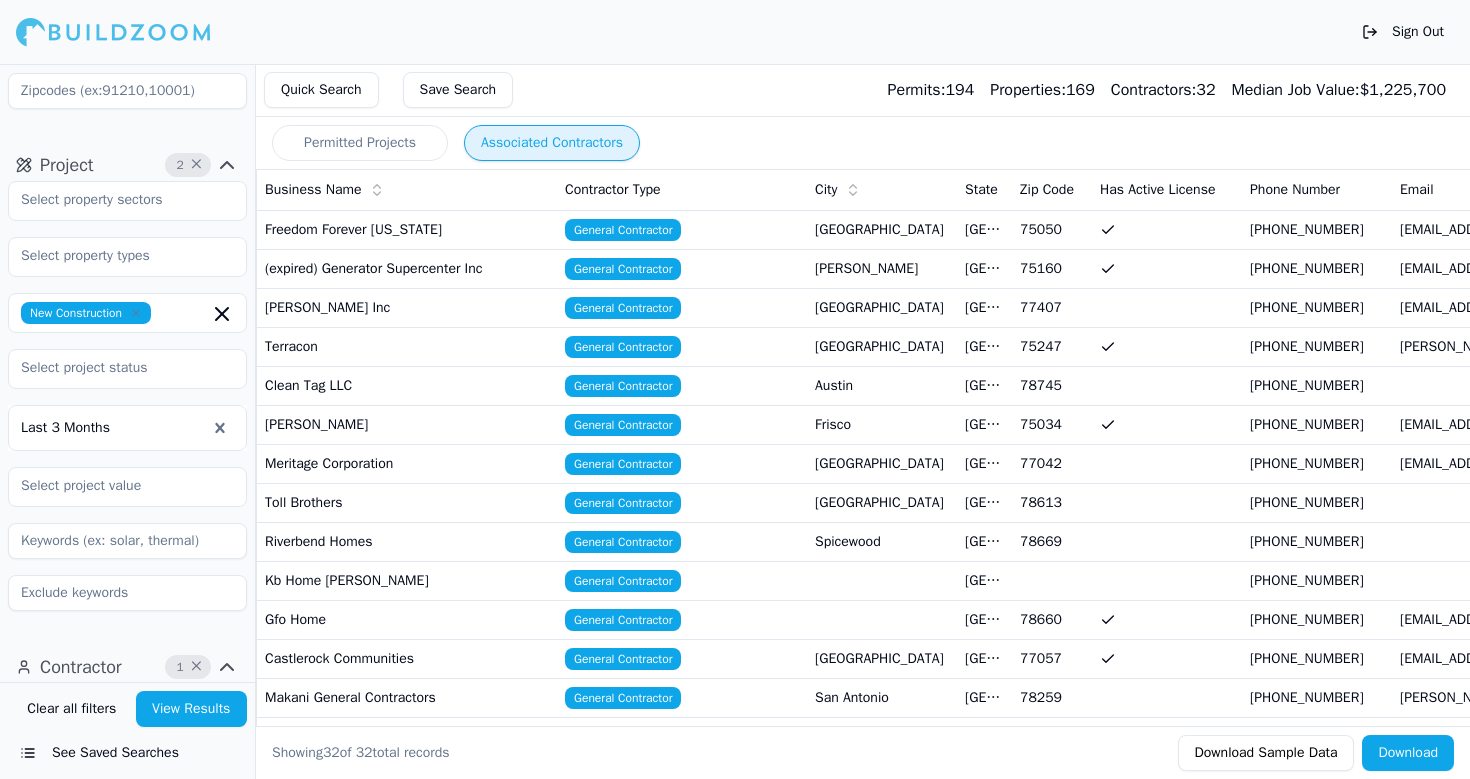 click on "Associated Contractors" at bounding box center (552, 143) 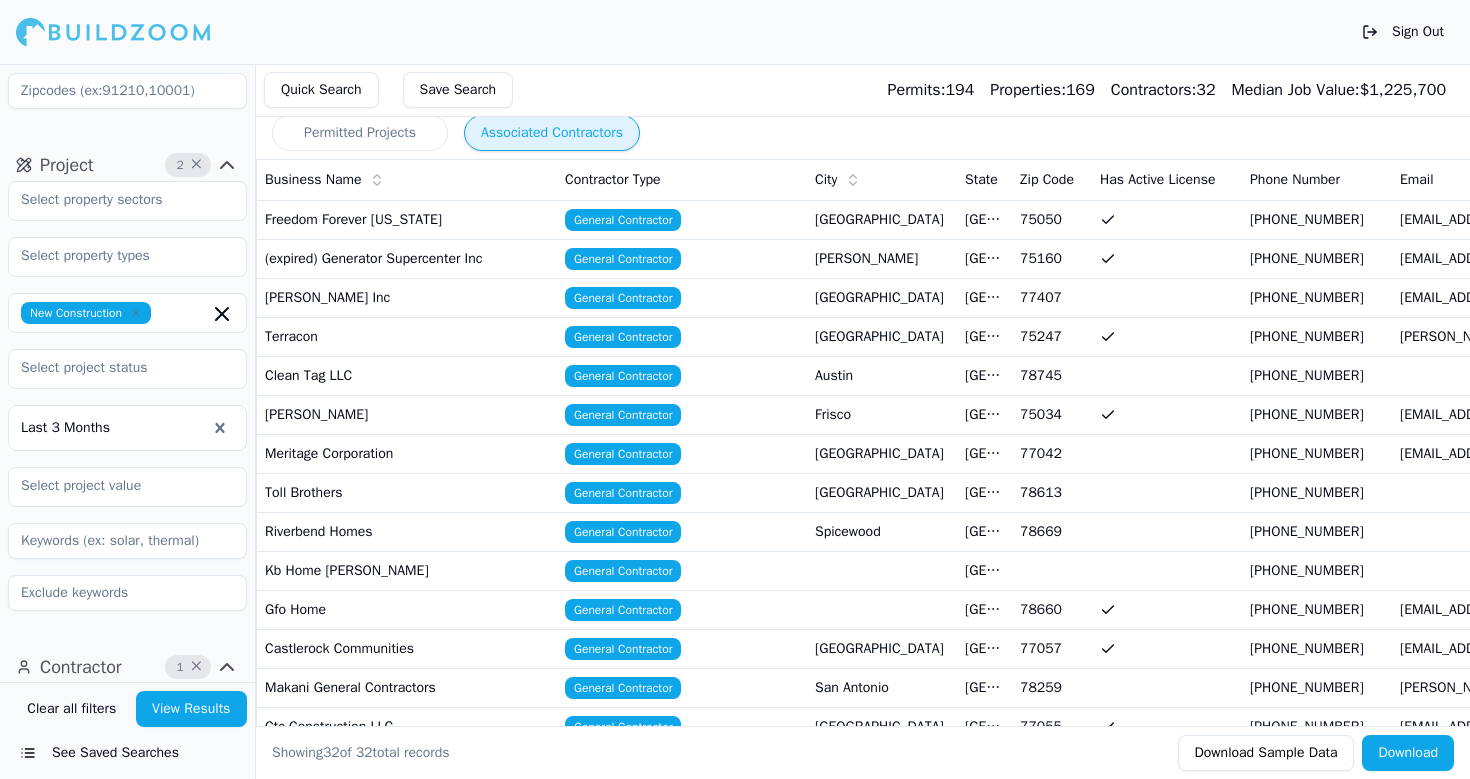 scroll, scrollTop: 0, scrollLeft: 0, axis: both 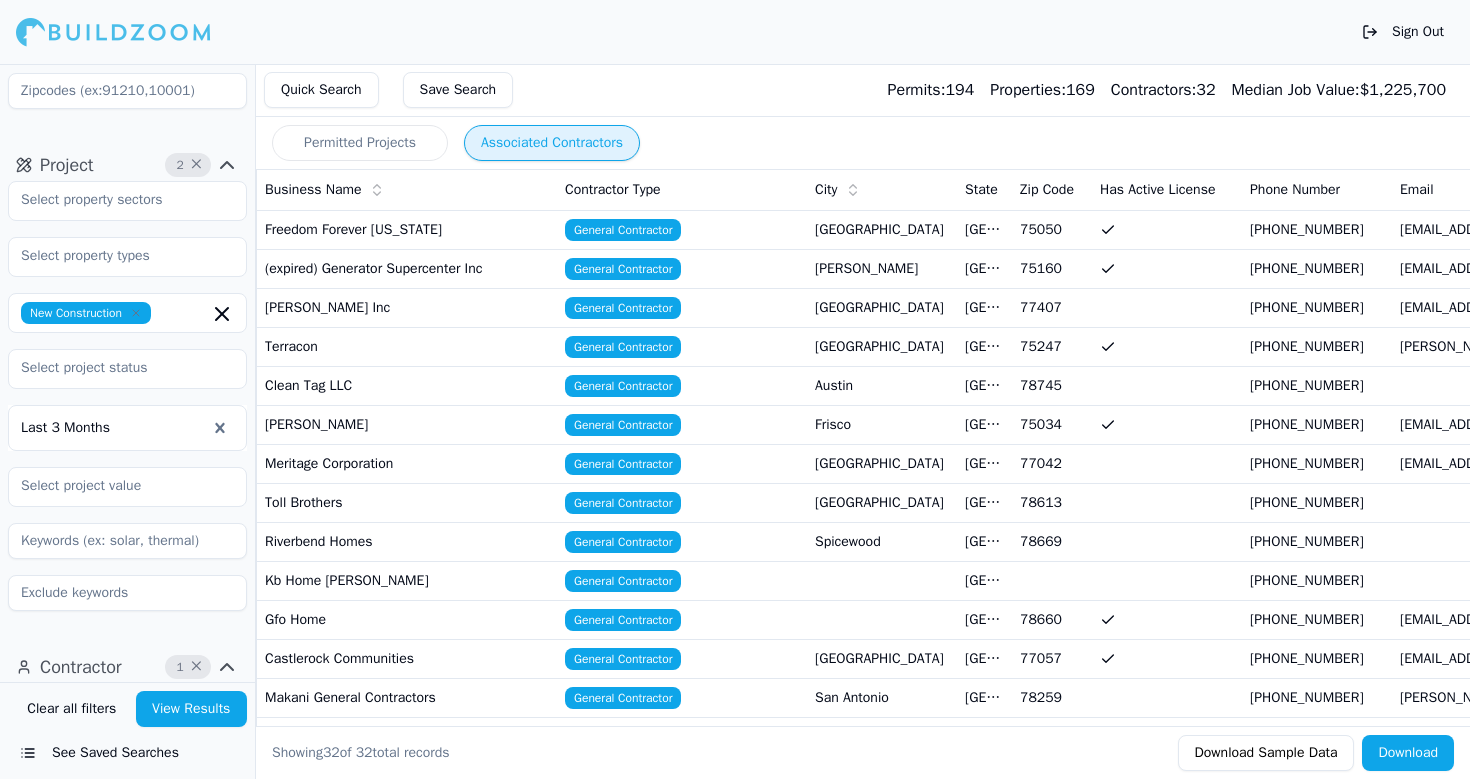 click on "Freedom Forever [US_STATE]" at bounding box center (407, 229) 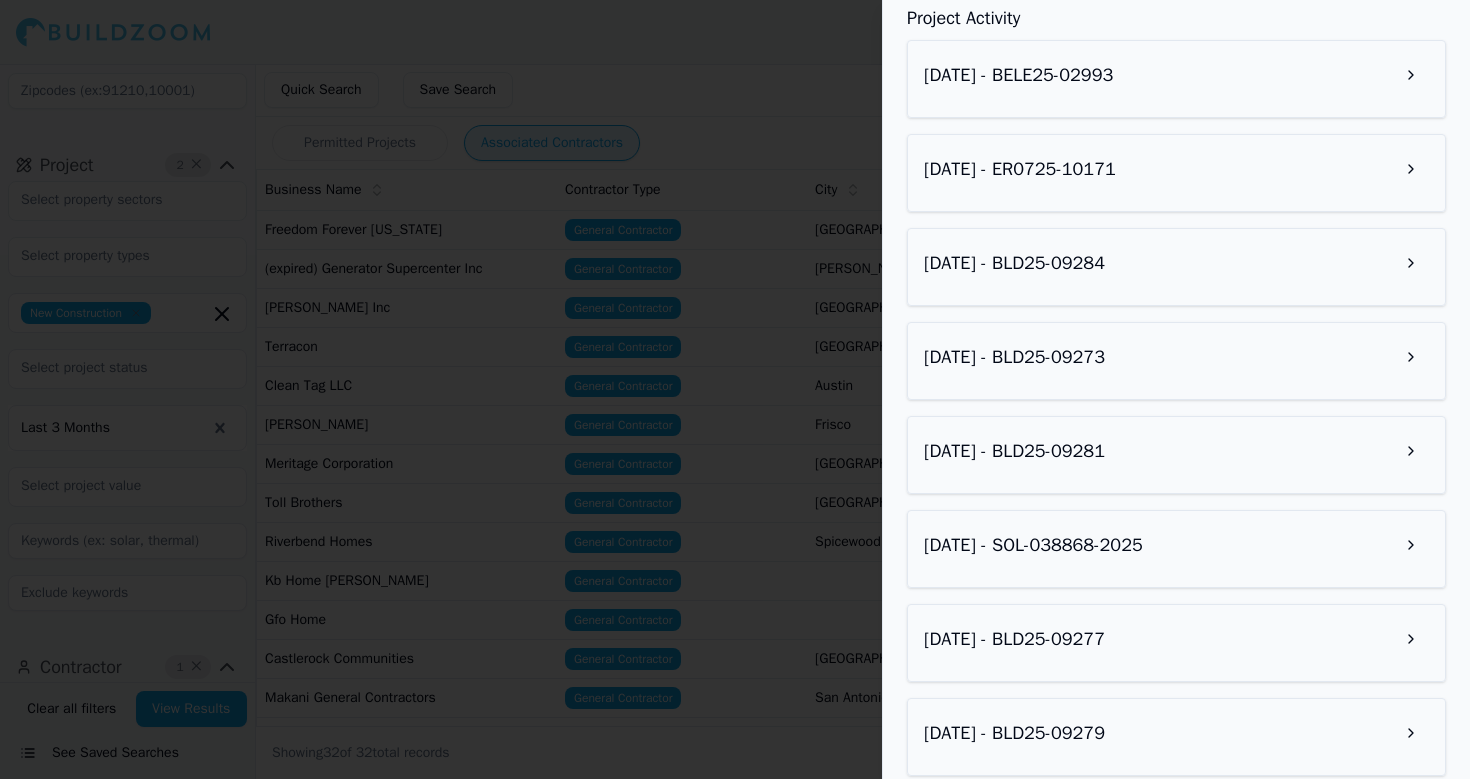 scroll, scrollTop: 1524, scrollLeft: 0, axis: vertical 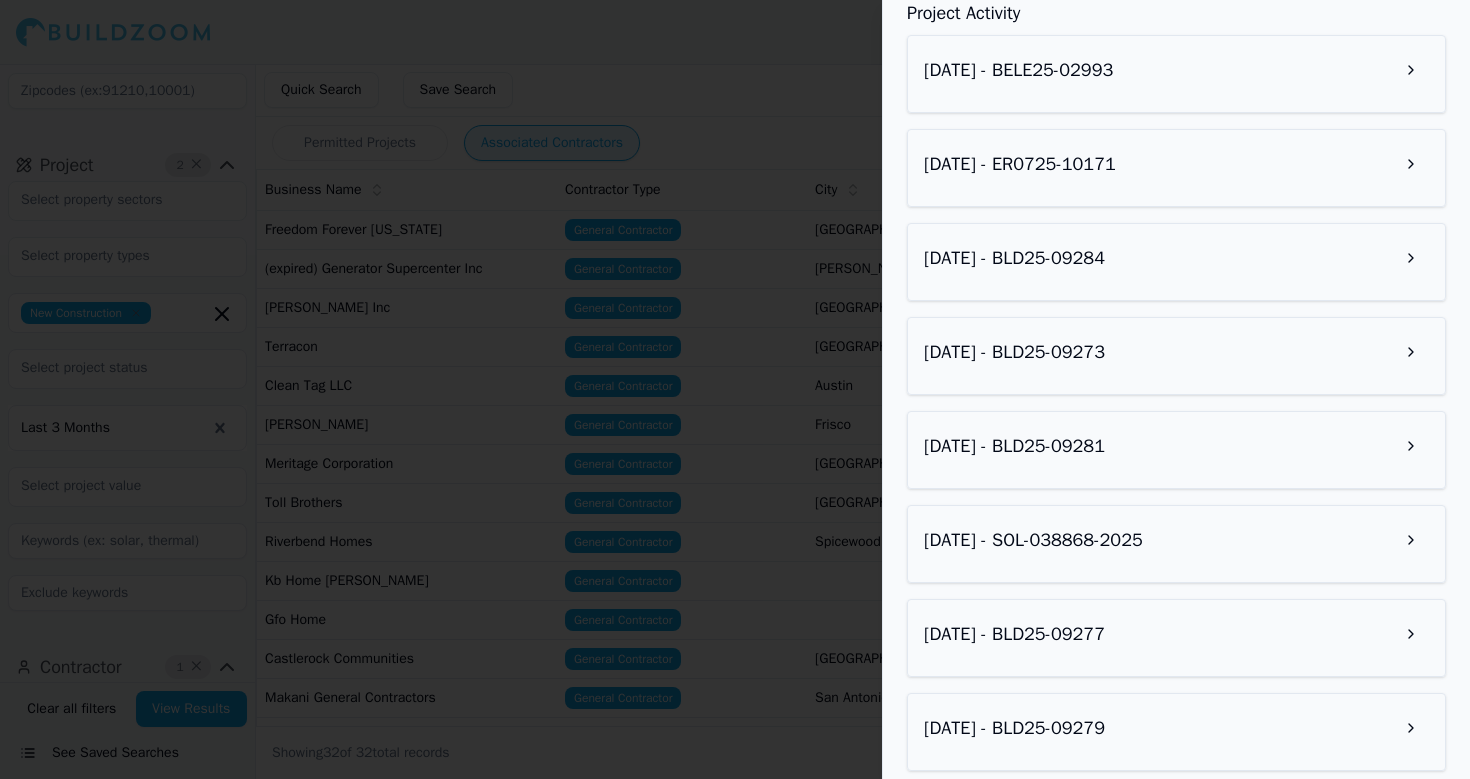 click at bounding box center (735, 389) 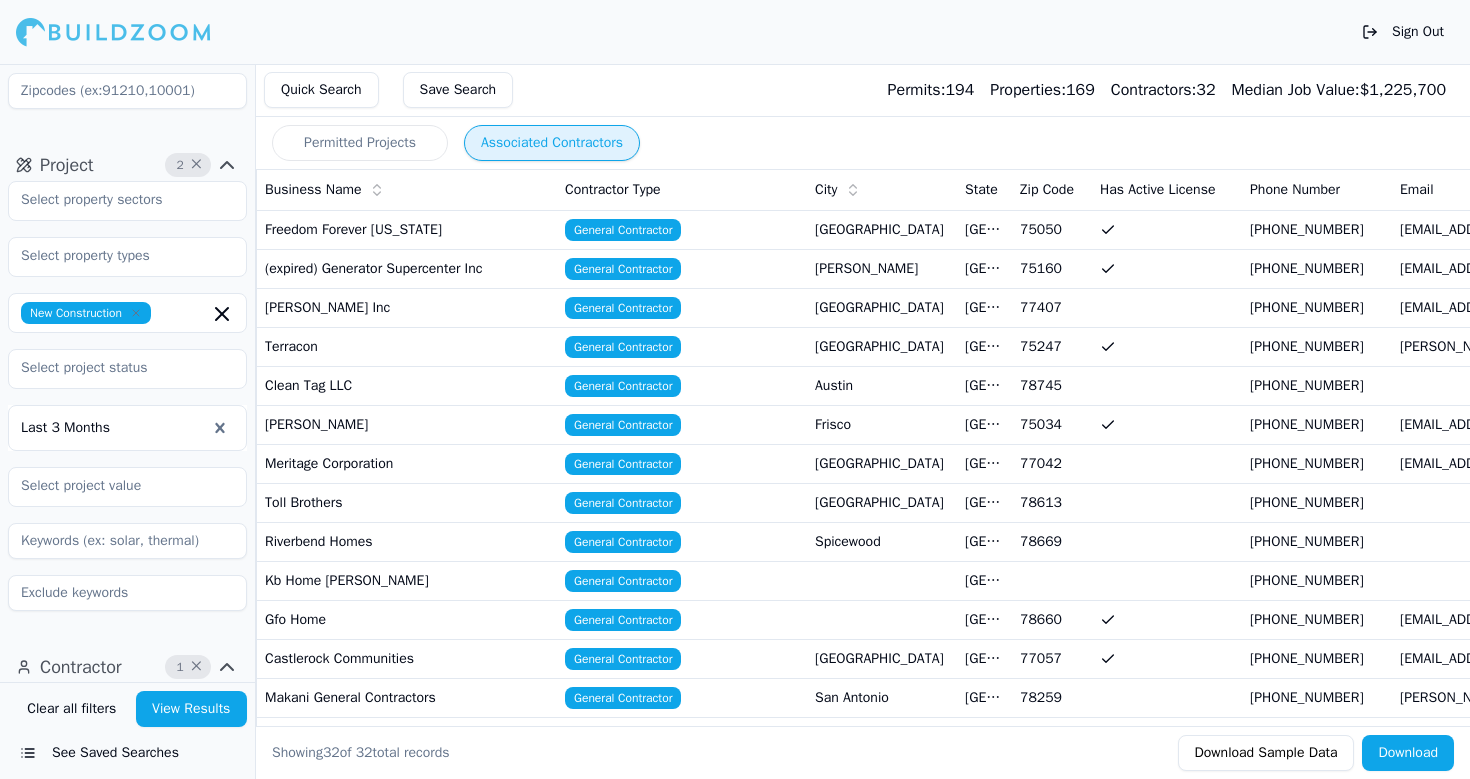 click on "Riverbend Homes" at bounding box center [407, 541] 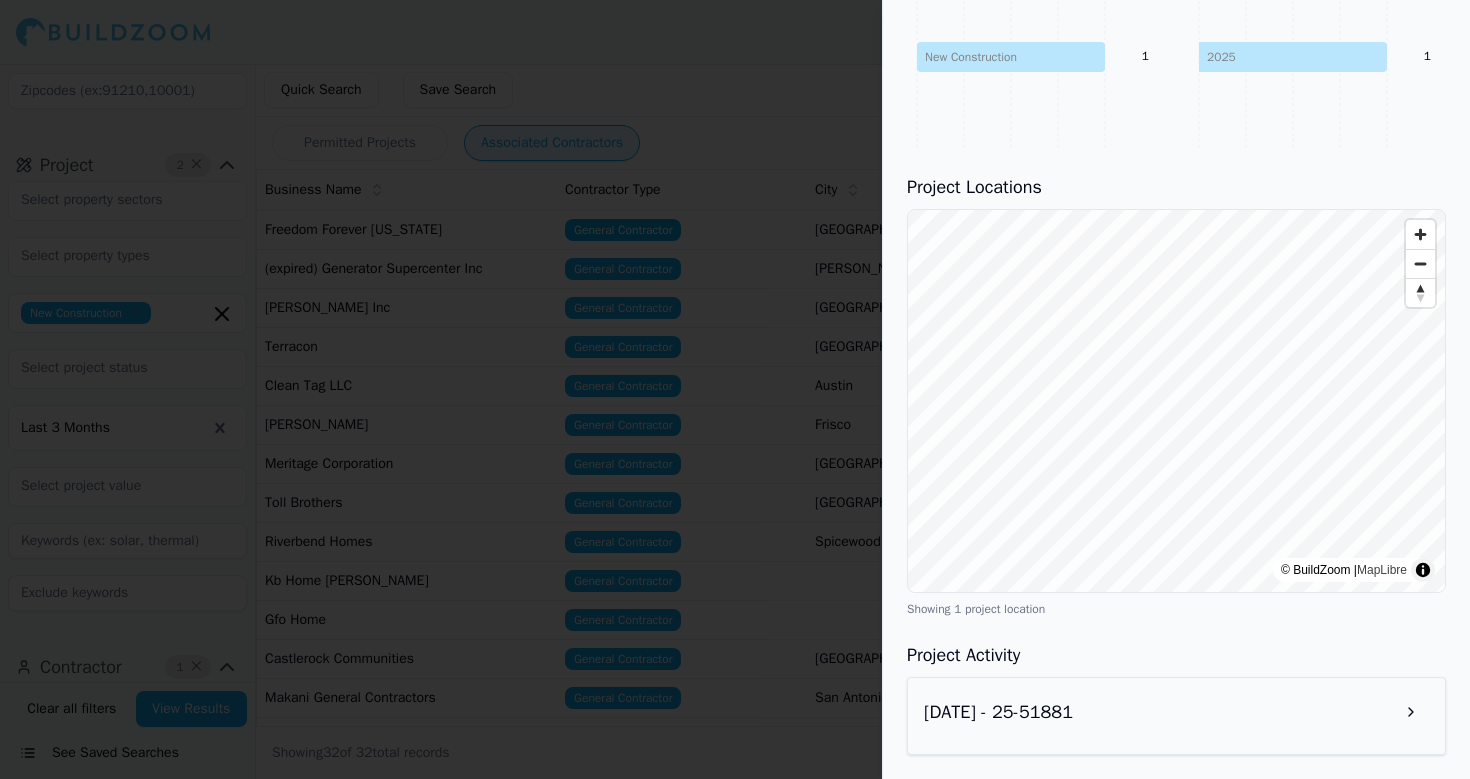 scroll, scrollTop: 458, scrollLeft: 0, axis: vertical 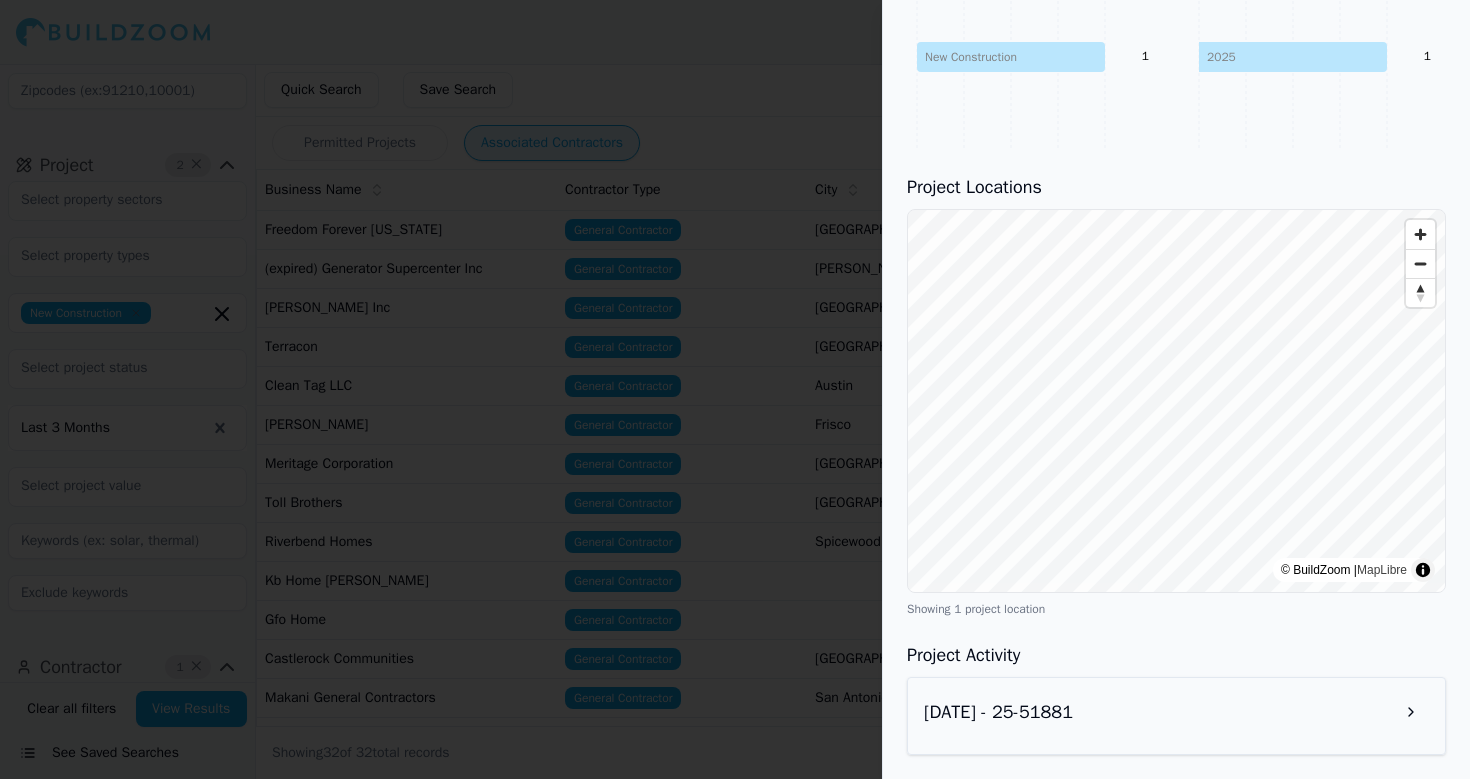 click on "[DATE] - 25-51881" at bounding box center [1176, 716] 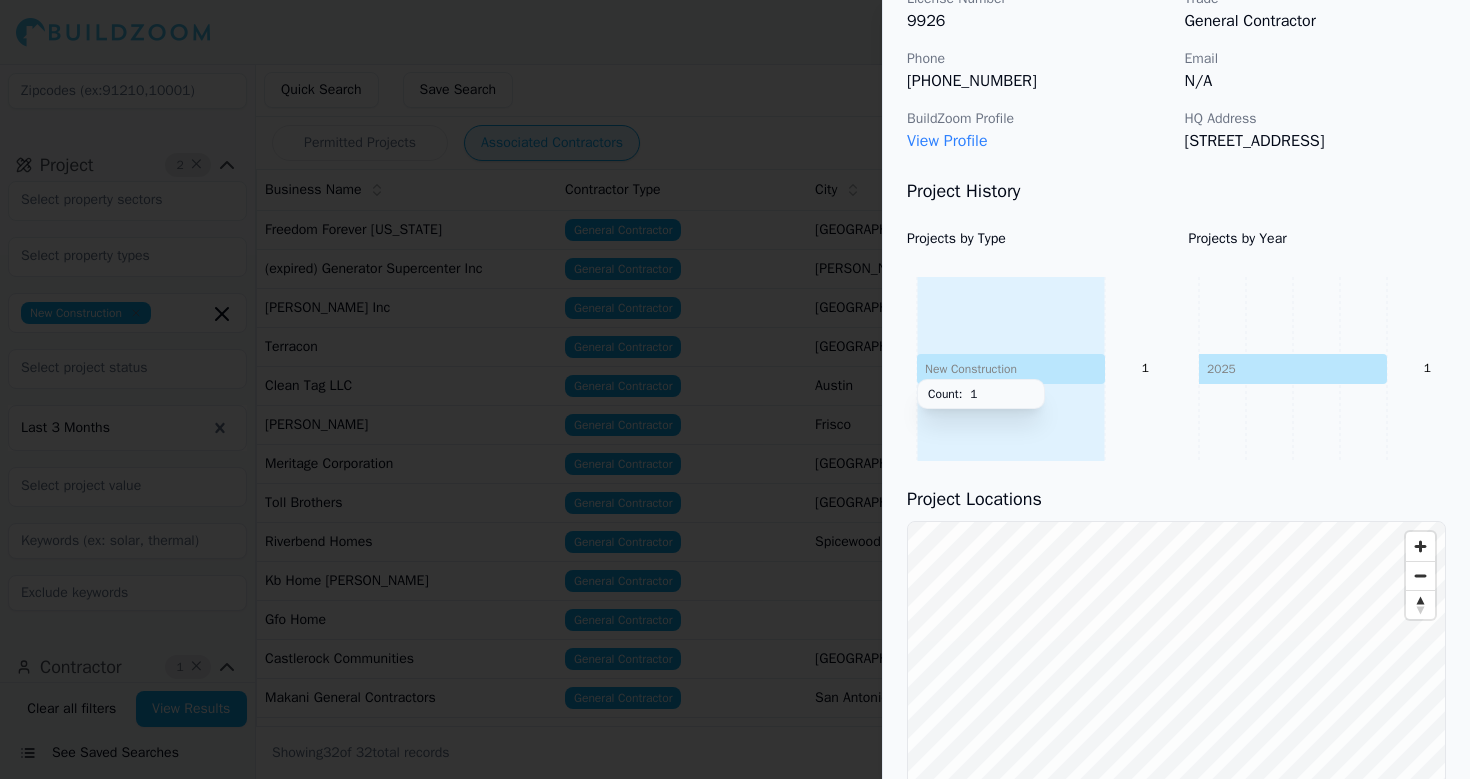 scroll, scrollTop: 0, scrollLeft: 0, axis: both 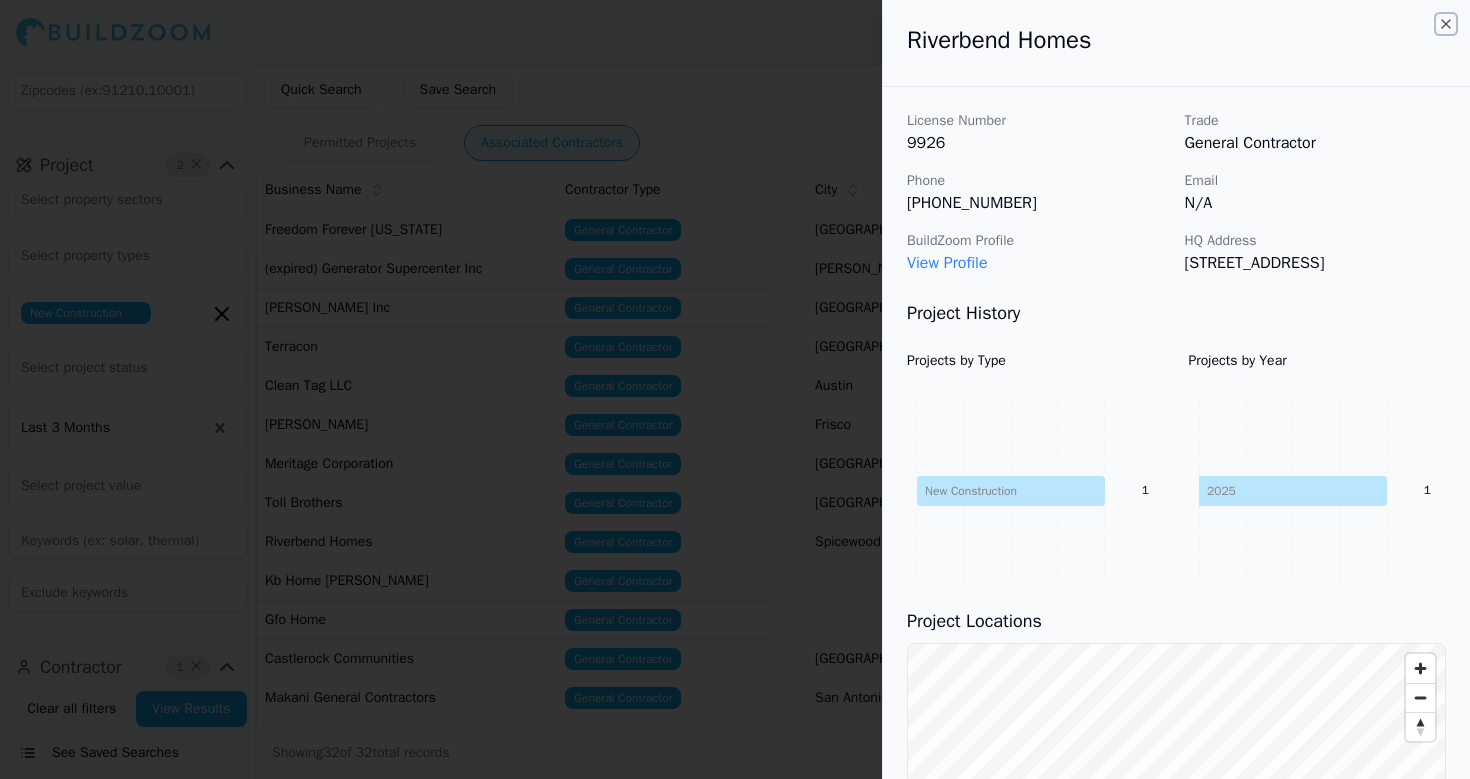click 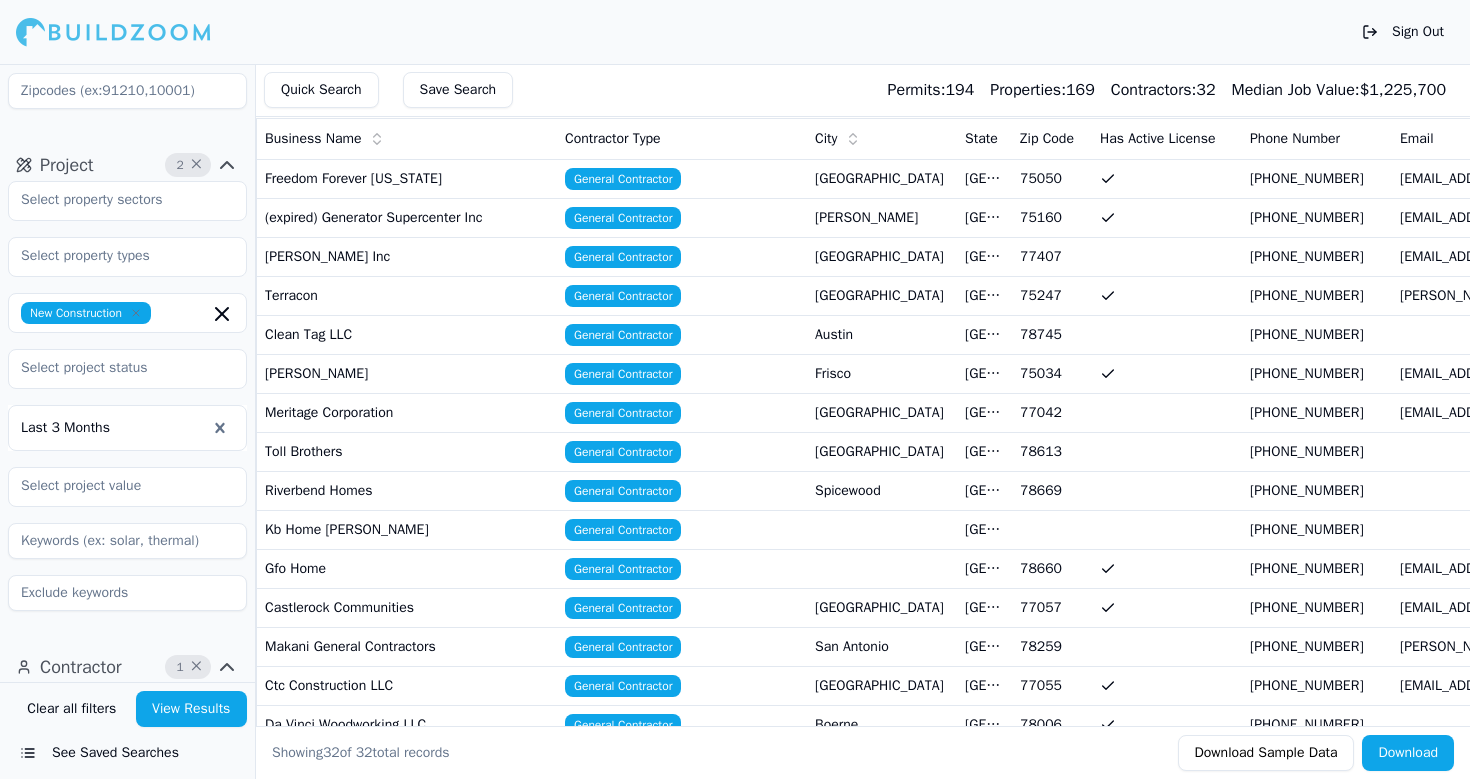 scroll, scrollTop: 0, scrollLeft: 0, axis: both 